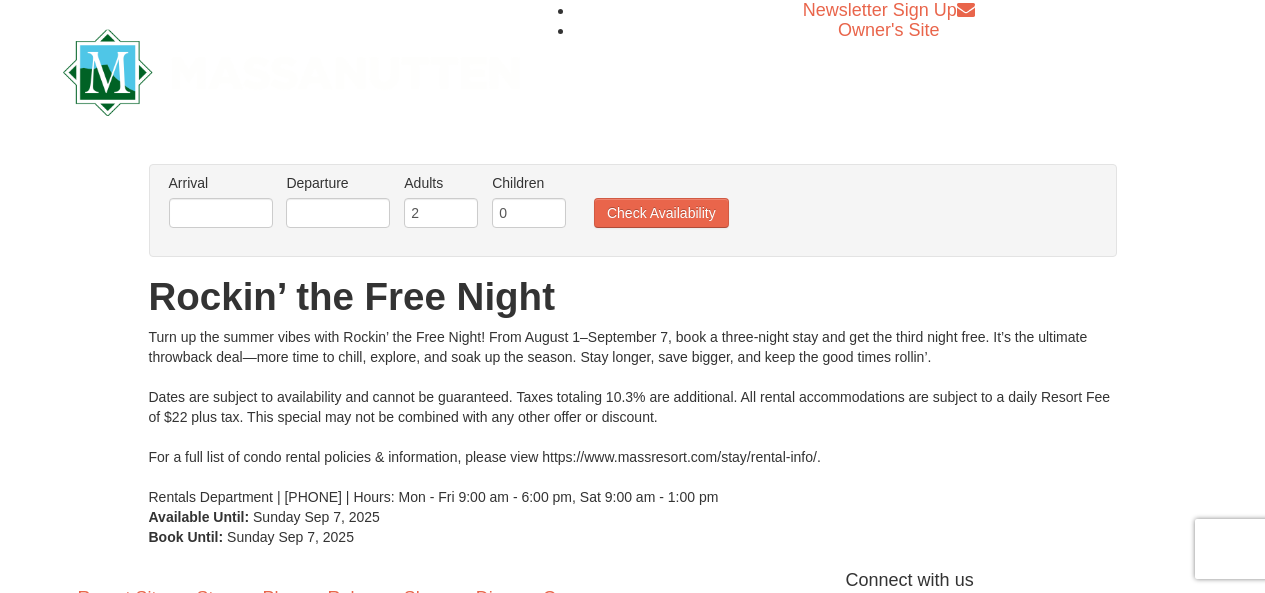 scroll, scrollTop: 0, scrollLeft: 0, axis: both 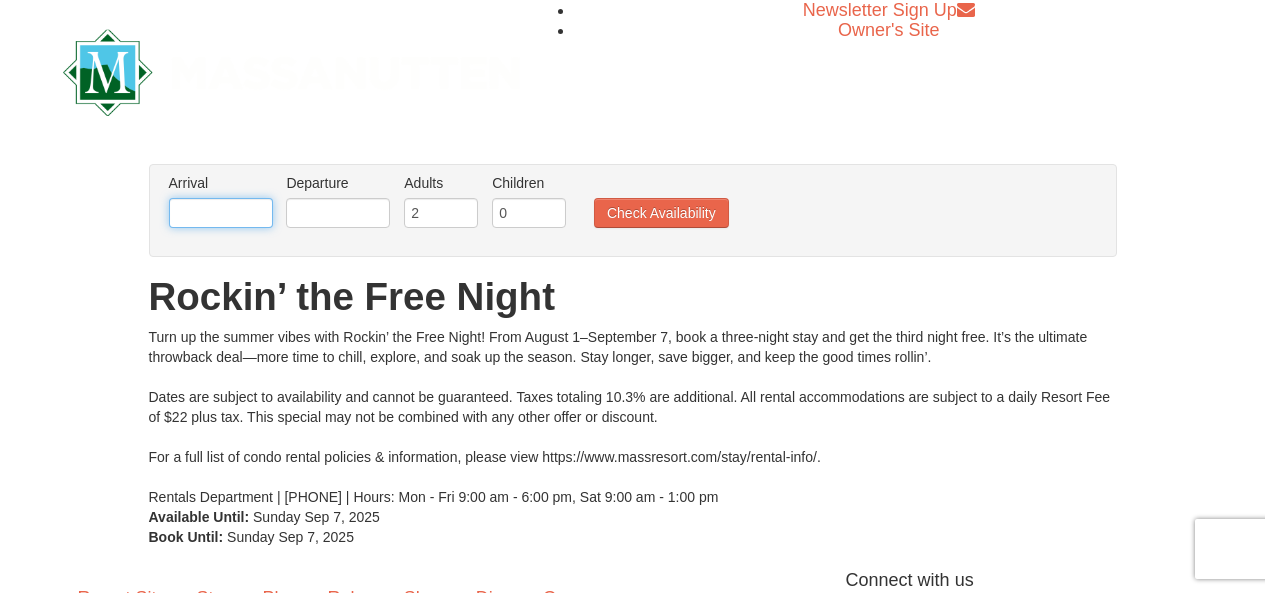 click at bounding box center [221, 213] 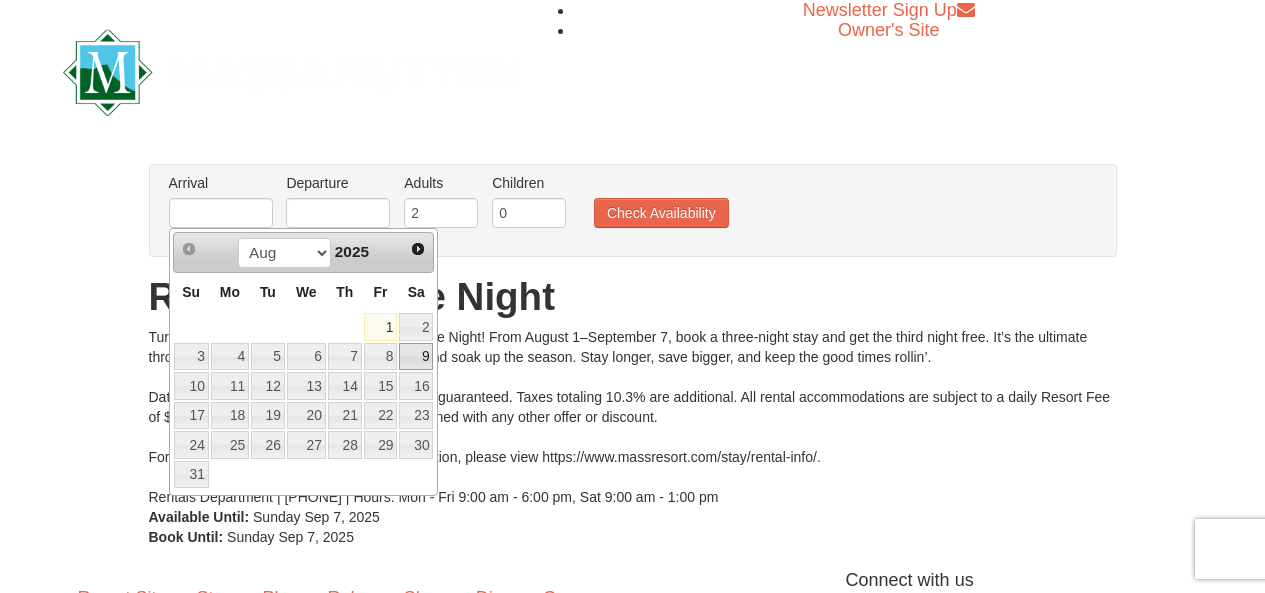 click on "9" at bounding box center [416, 357] 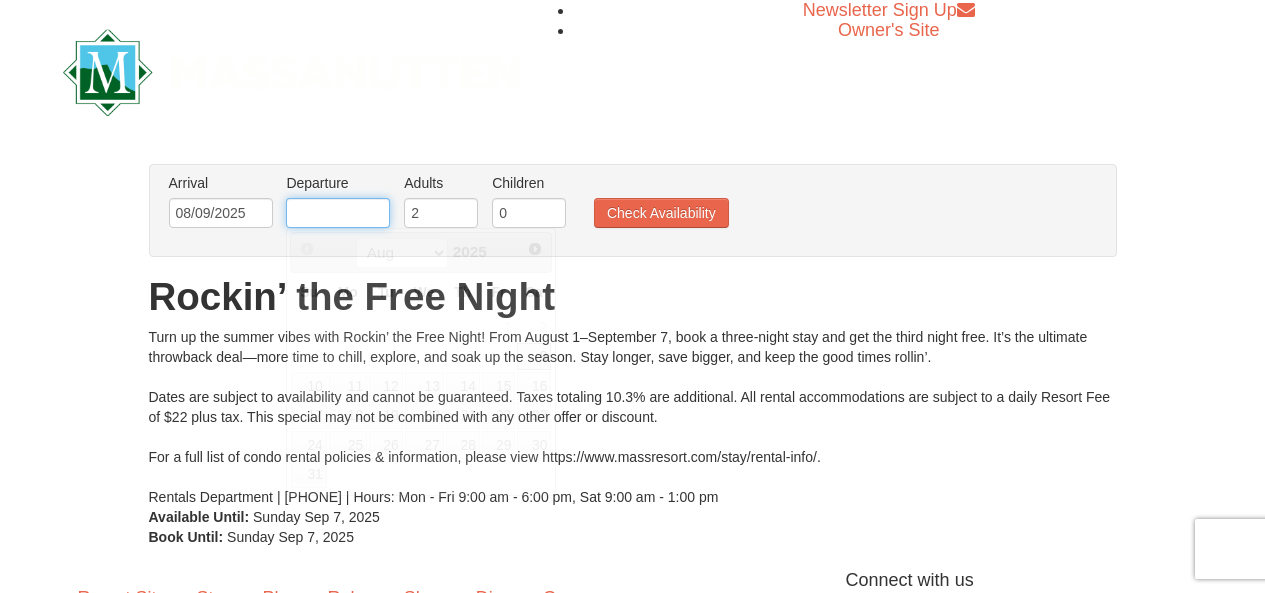 click at bounding box center (338, 213) 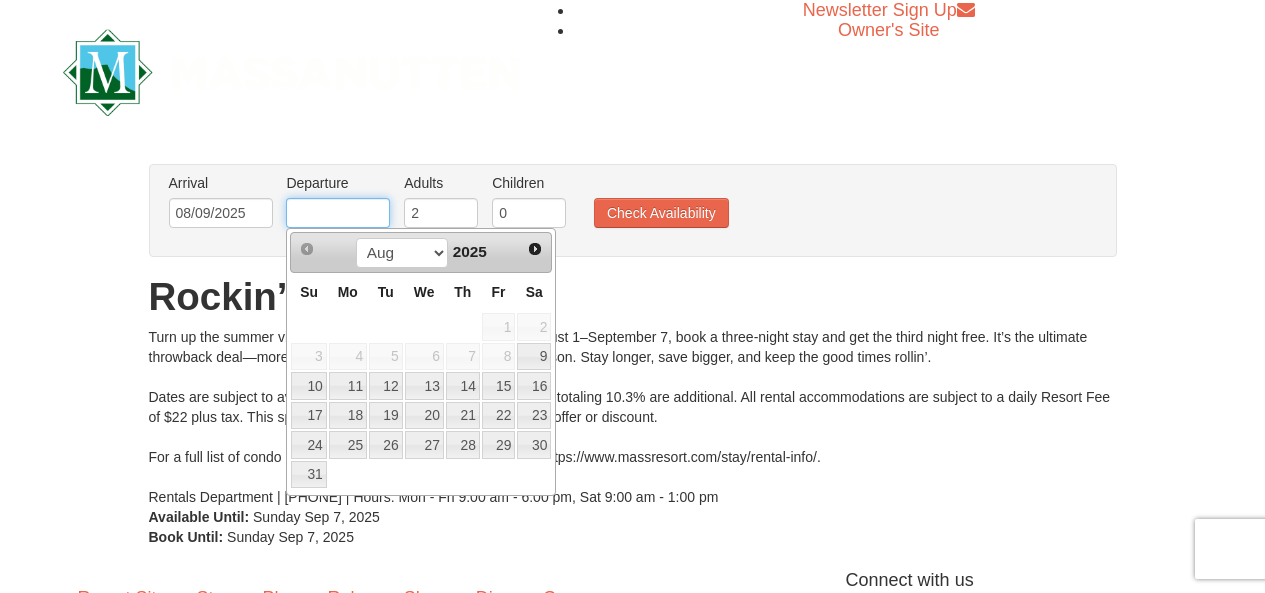 type on "08/12/2025" 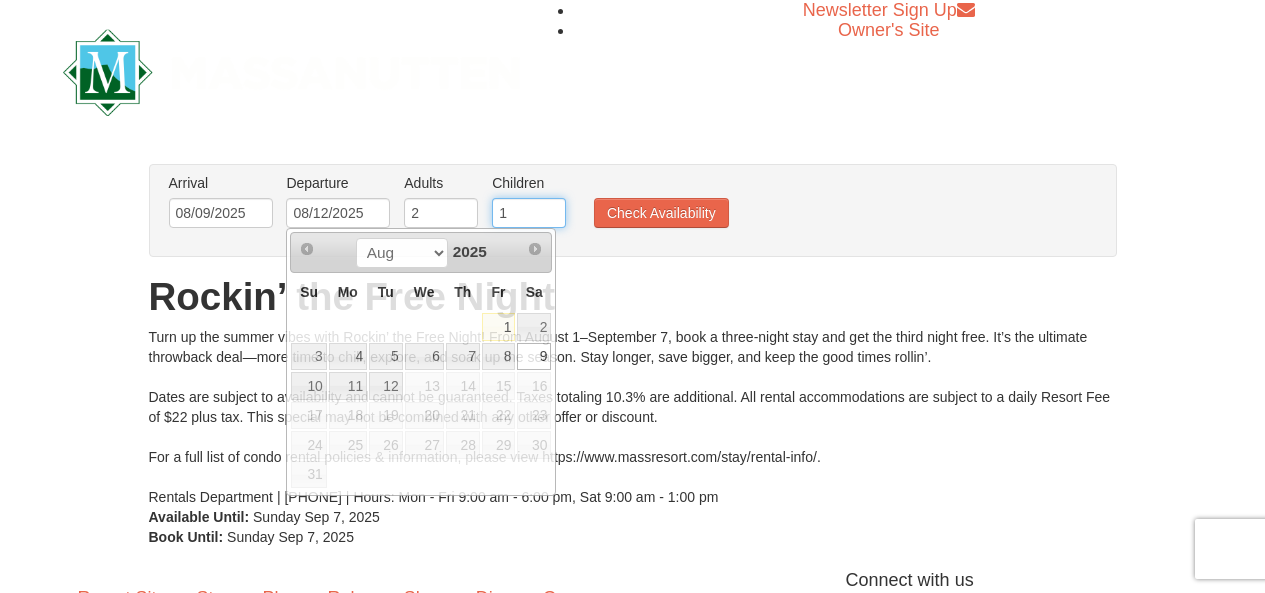 click on "1" at bounding box center [529, 213] 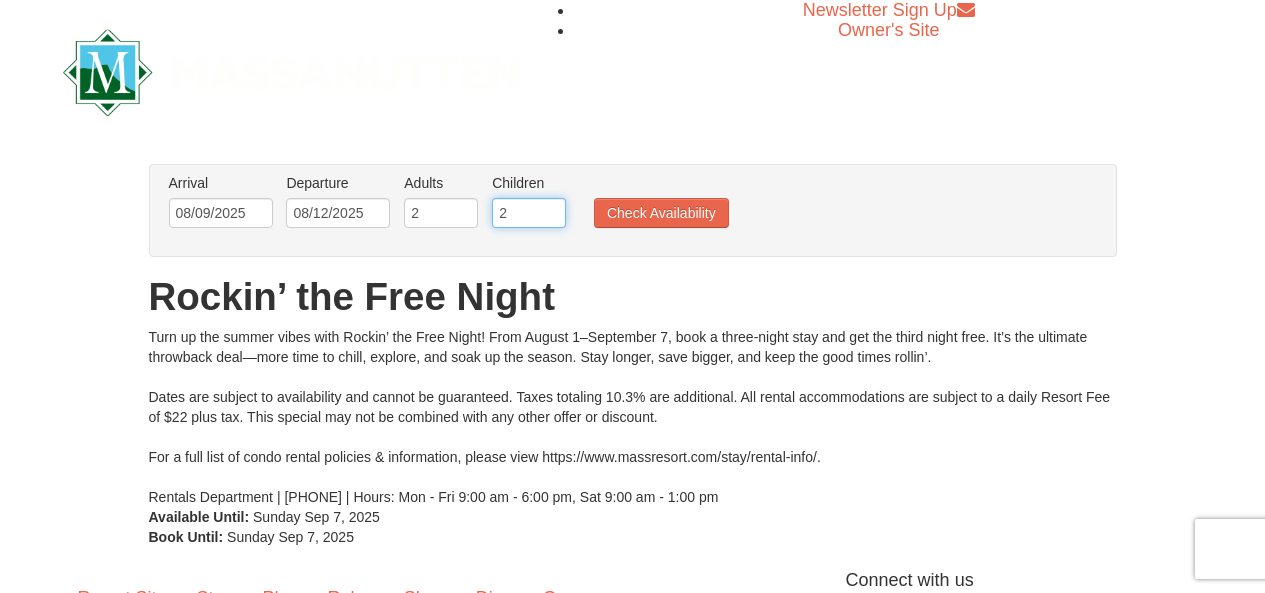 type on "2" 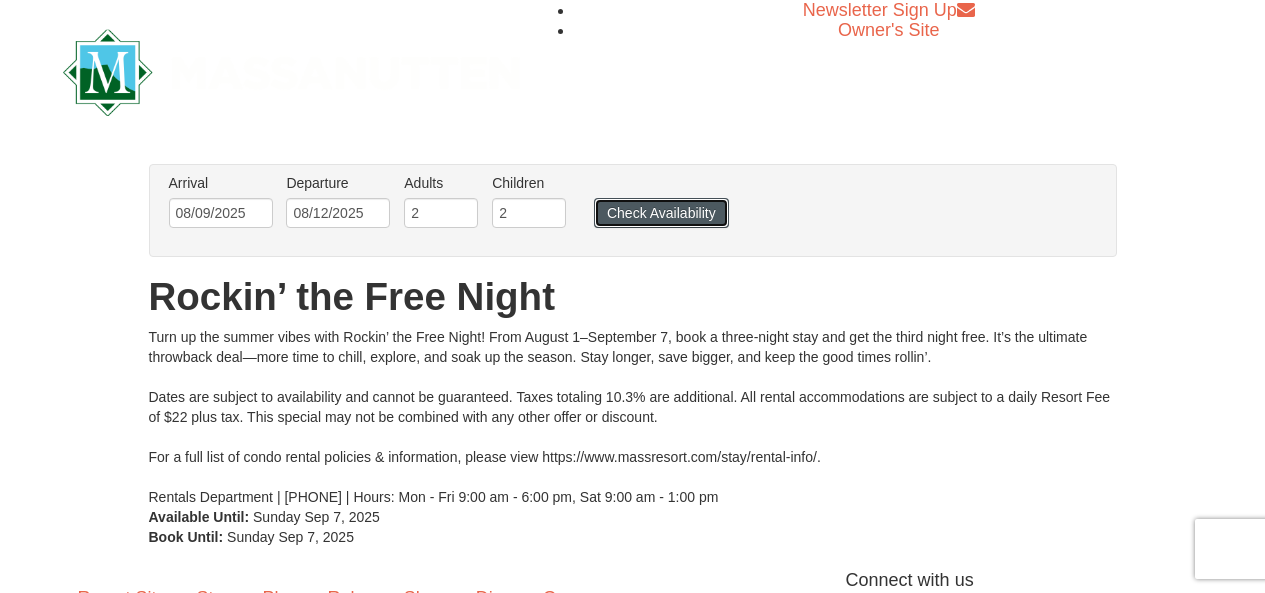 click on "Check Availability" at bounding box center (661, 213) 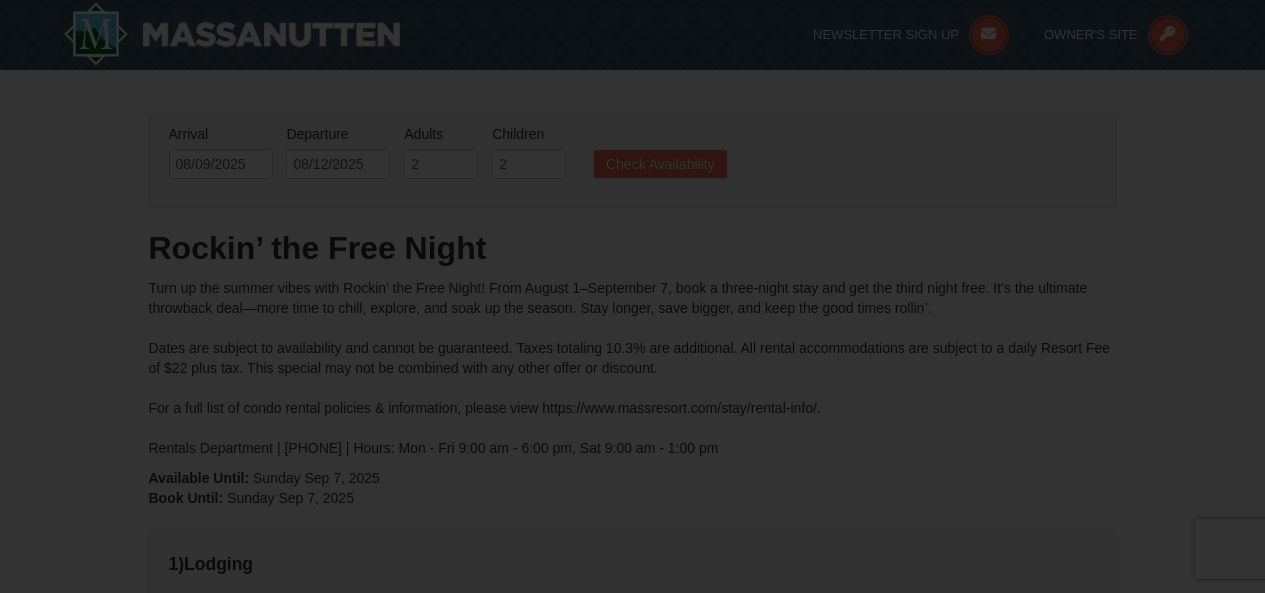 scroll, scrollTop: 150, scrollLeft: 0, axis: vertical 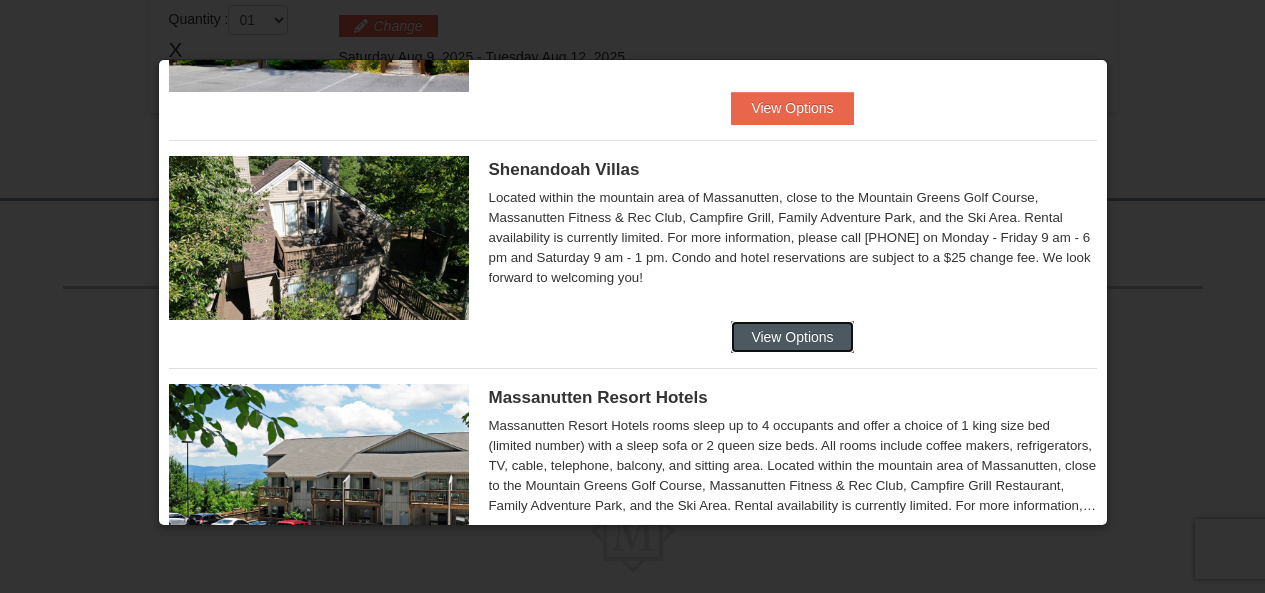 click on "View Options" at bounding box center (792, 337) 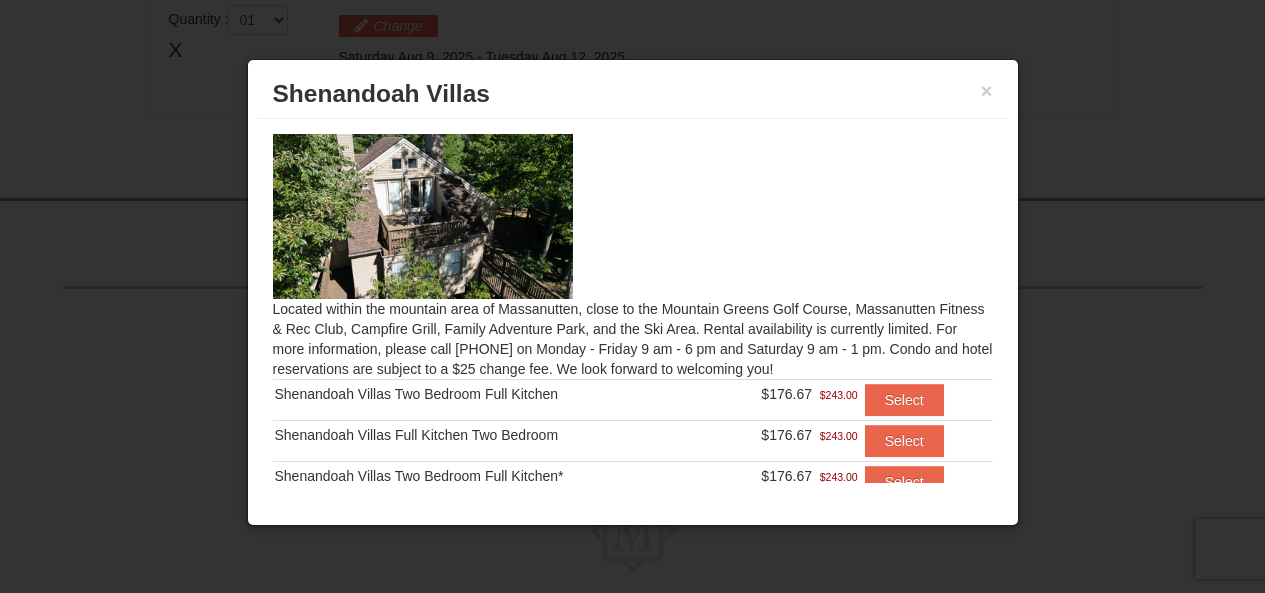 scroll, scrollTop: 511, scrollLeft: 0, axis: vertical 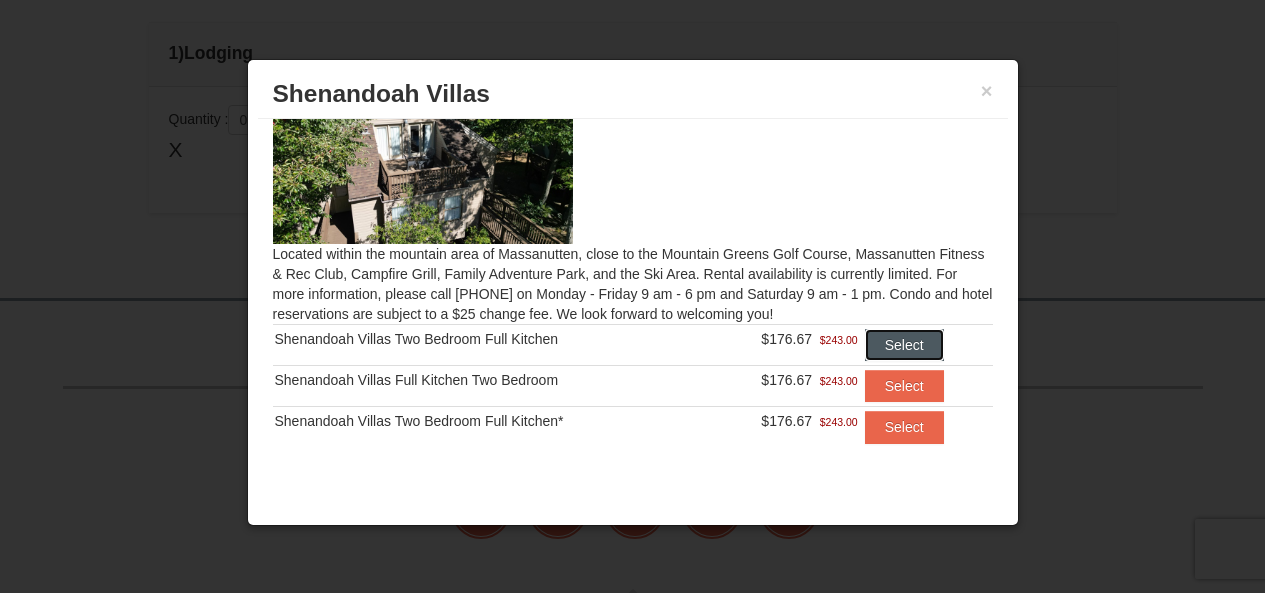 click on "Select" at bounding box center (904, 345) 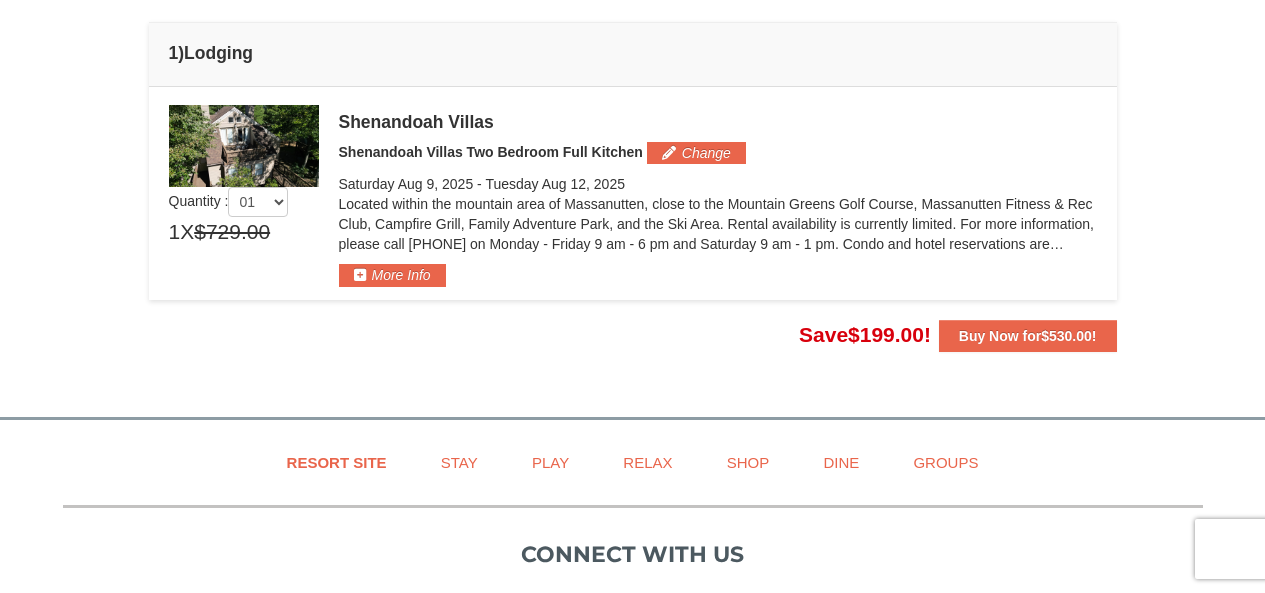 scroll, scrollTop: 411, scrollLeft: 0, axis: vertical 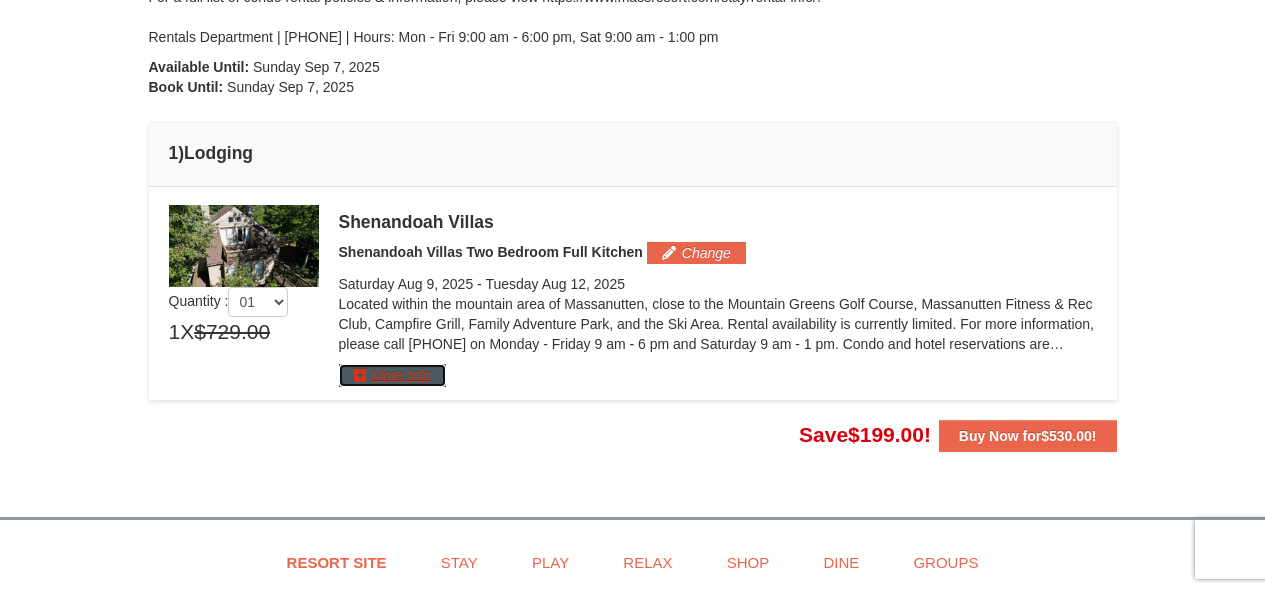 click on "More Info" at bounding box center [392, 375] 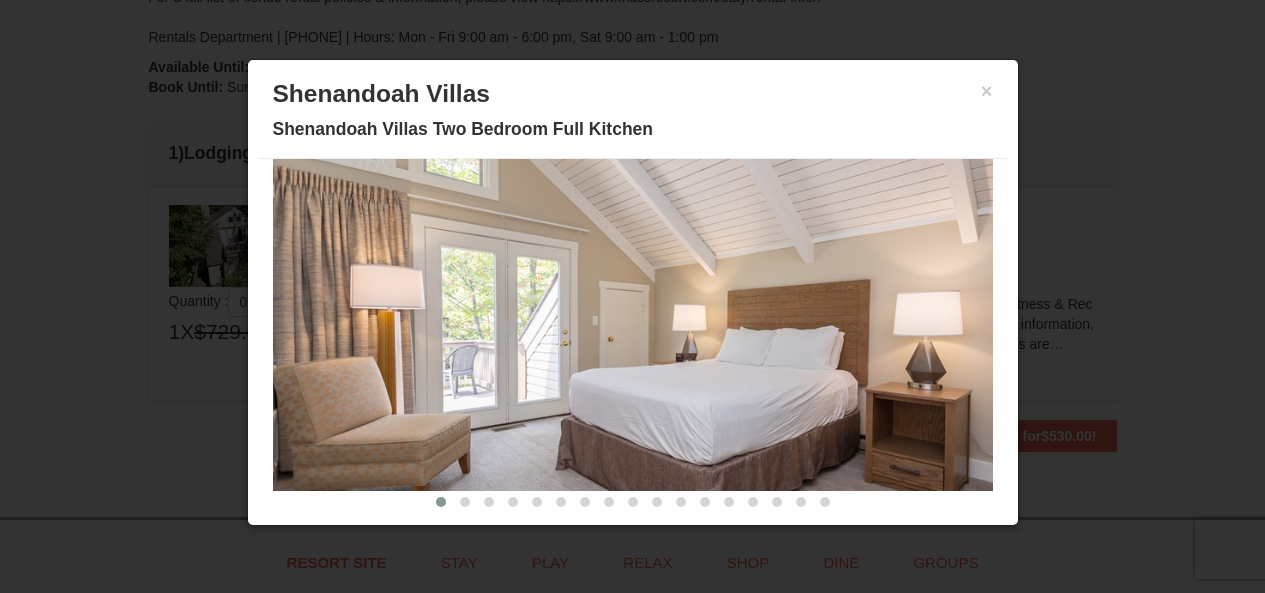 scroll, scrollTop: 139, scrollLeft: 0, axis: vertical 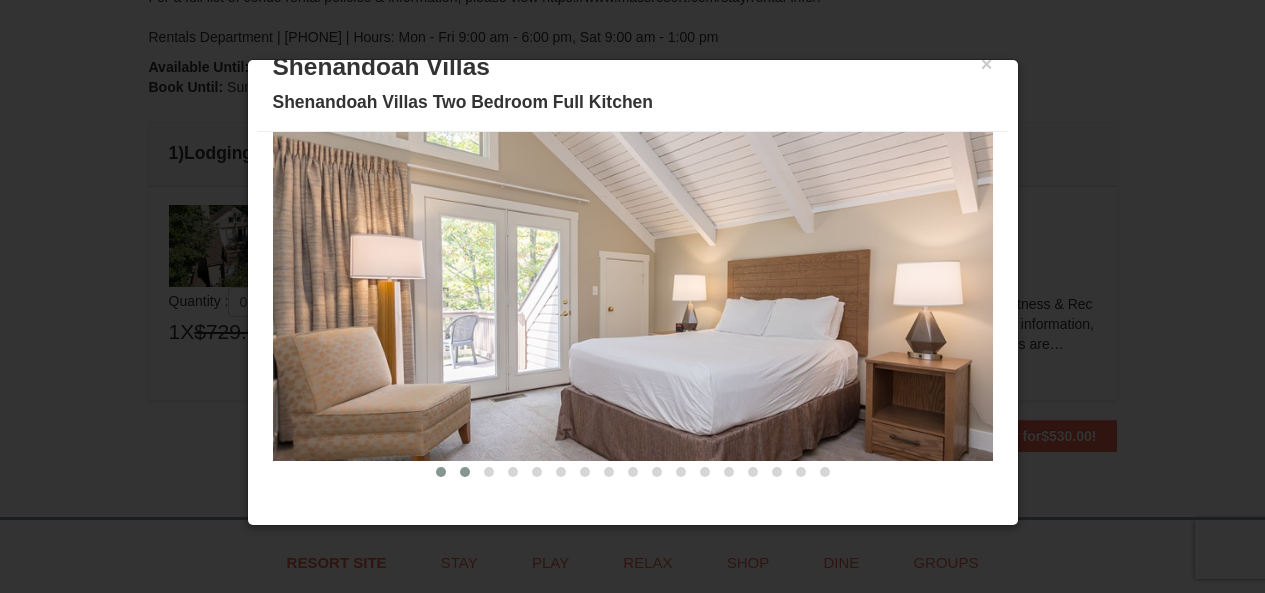 click at bounding box center [465, 472] 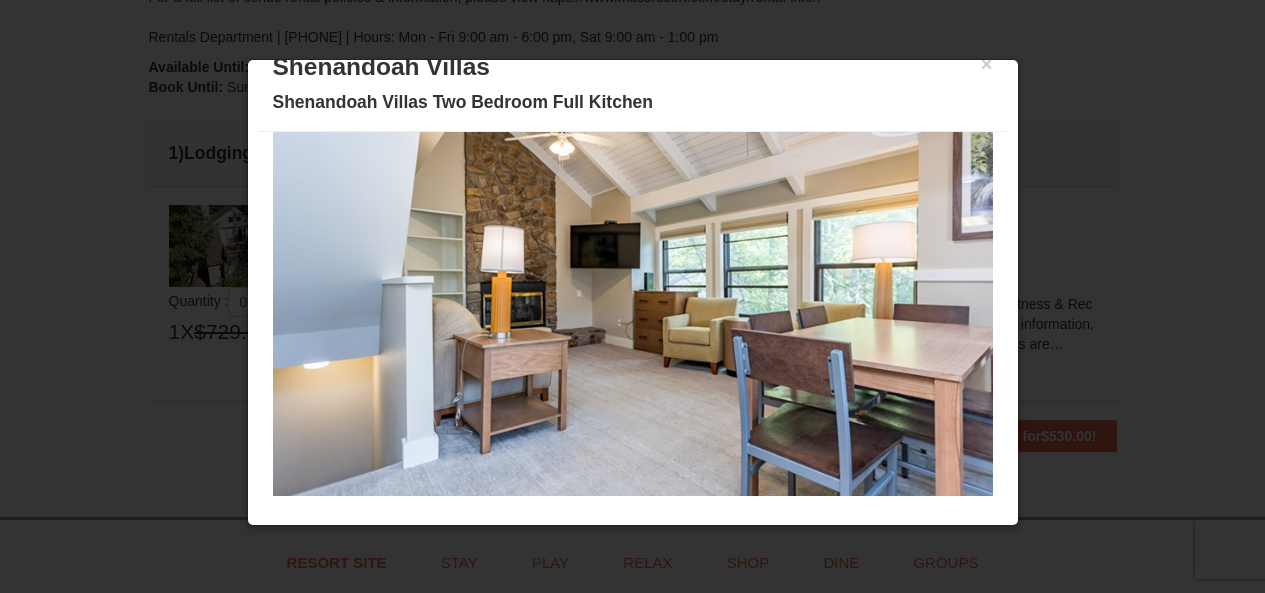 scroll, scrollTop: 139, scrollLeft: 0, axis: vertical 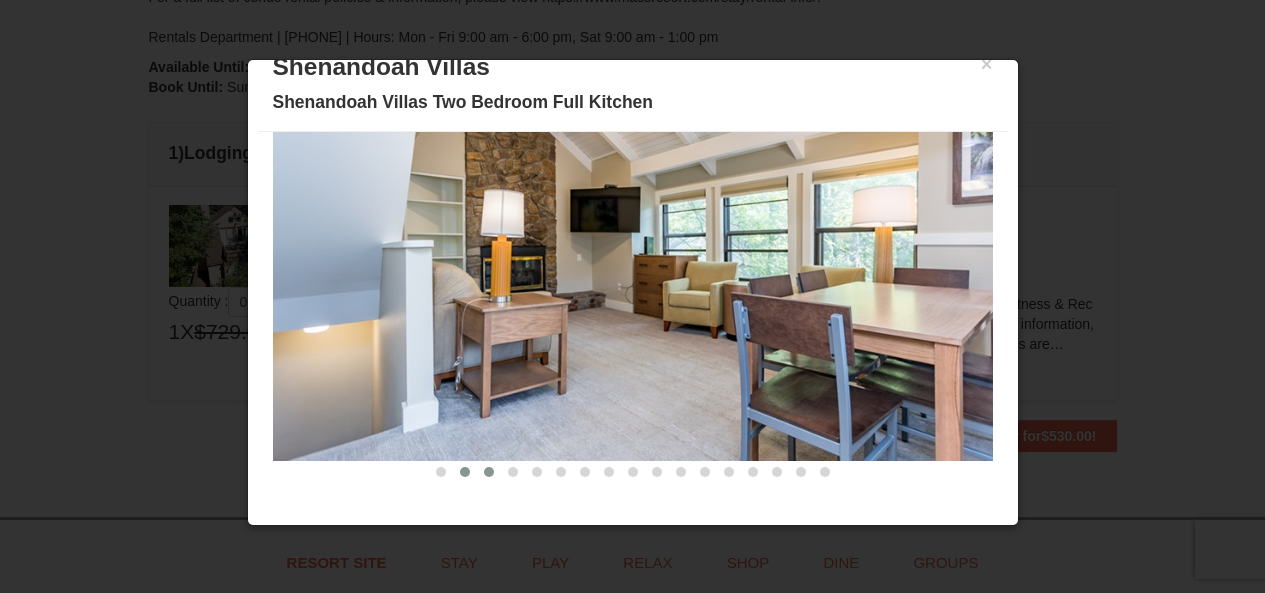 click at bounding box center (489, 472) 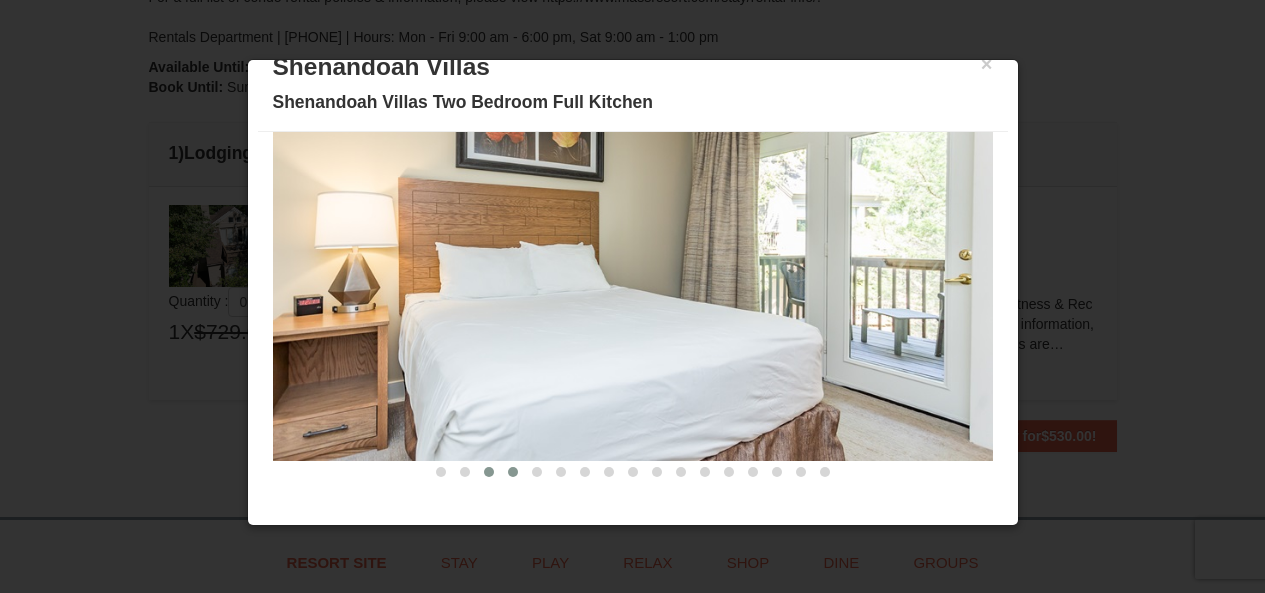 click at bounding box center (513, 472) 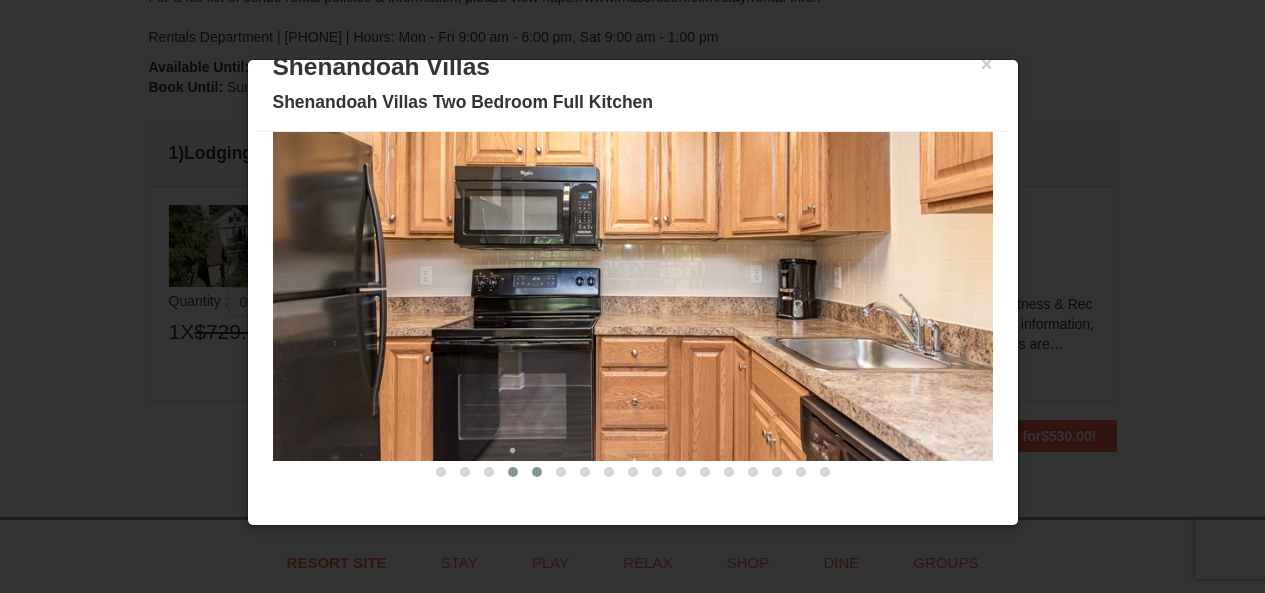 click at bounding box center (537, 472) 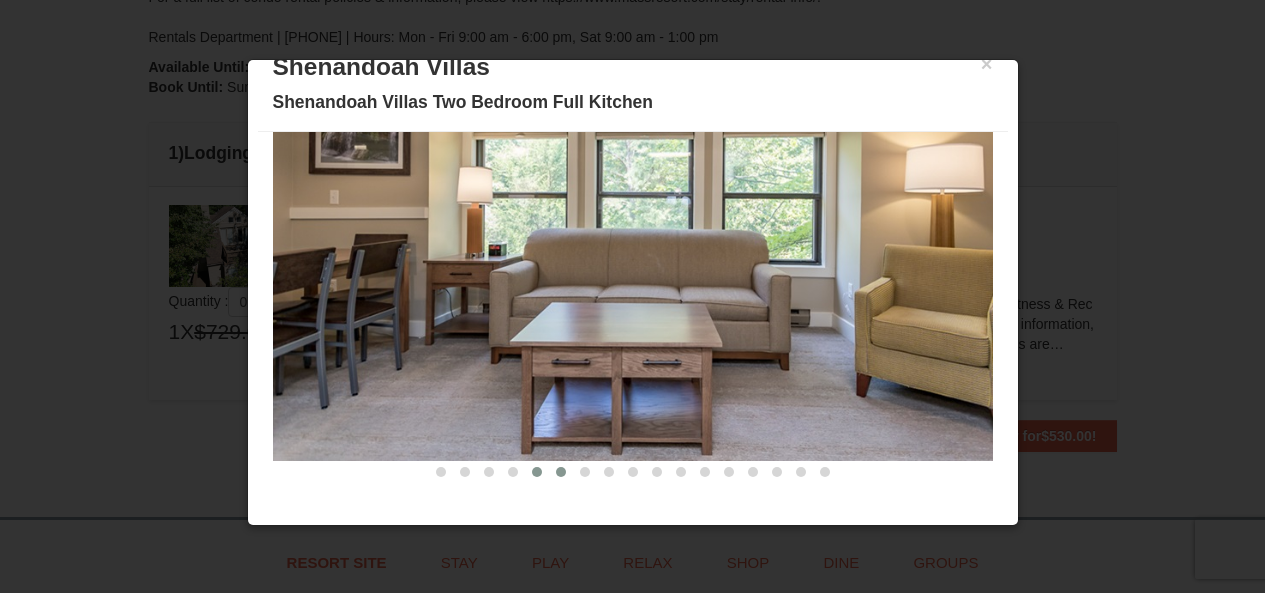 click at bounding box center (561, 472) 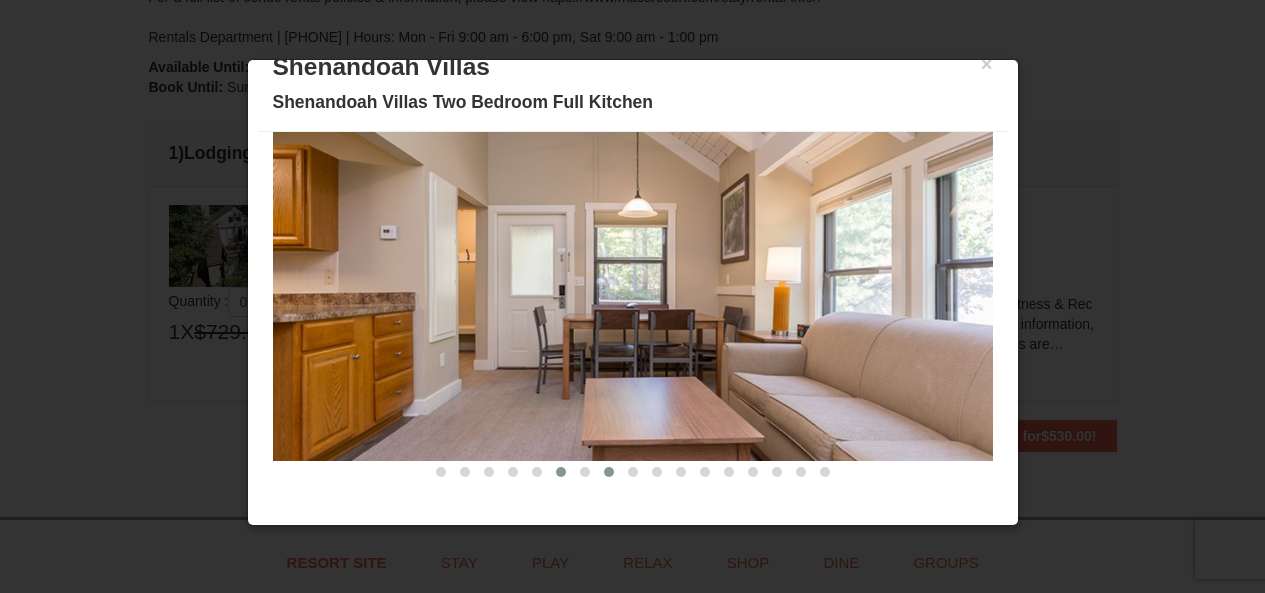 click at bounding box center (609, 472) 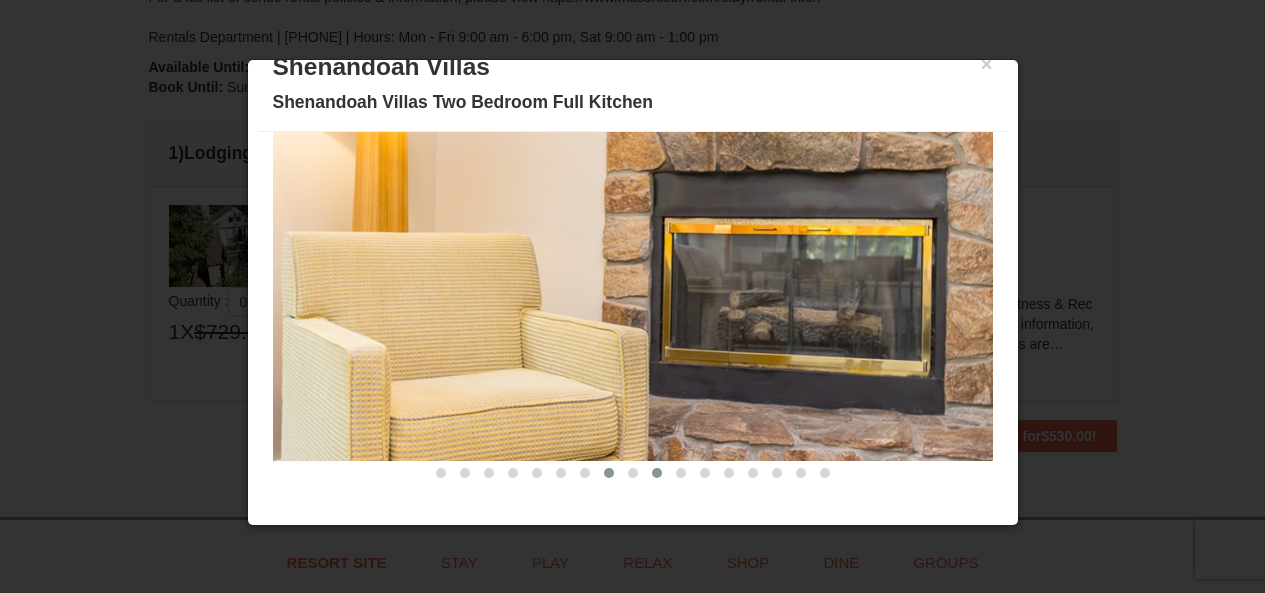 click at bounding box center [657, 473] 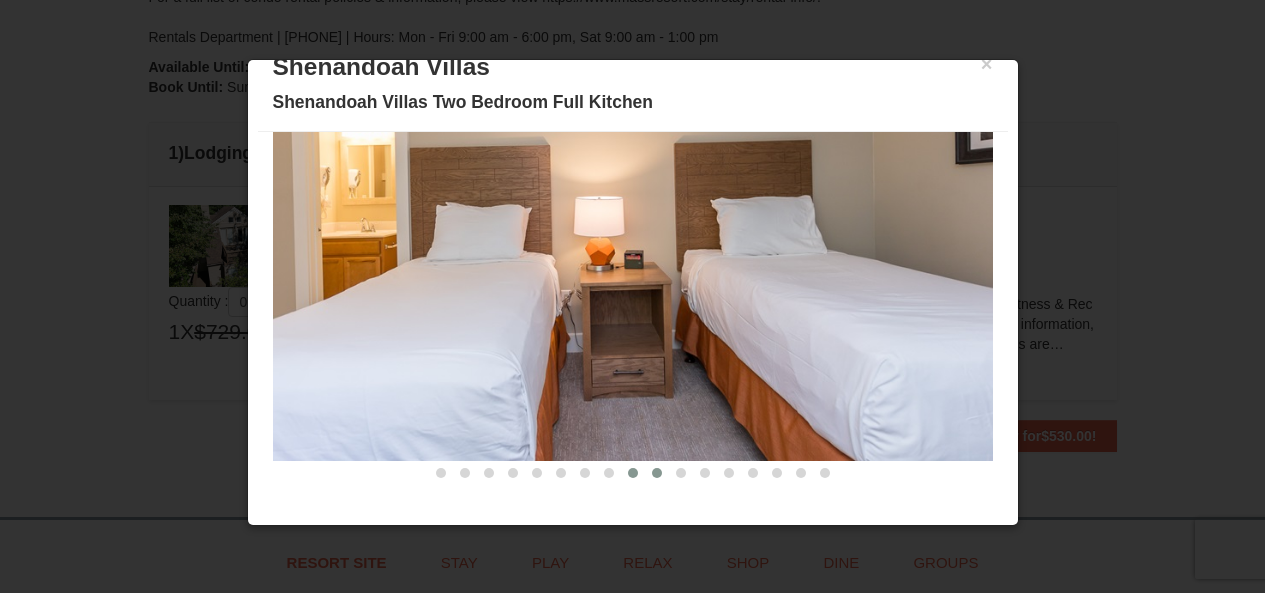 click at bounding box center [633, 473] 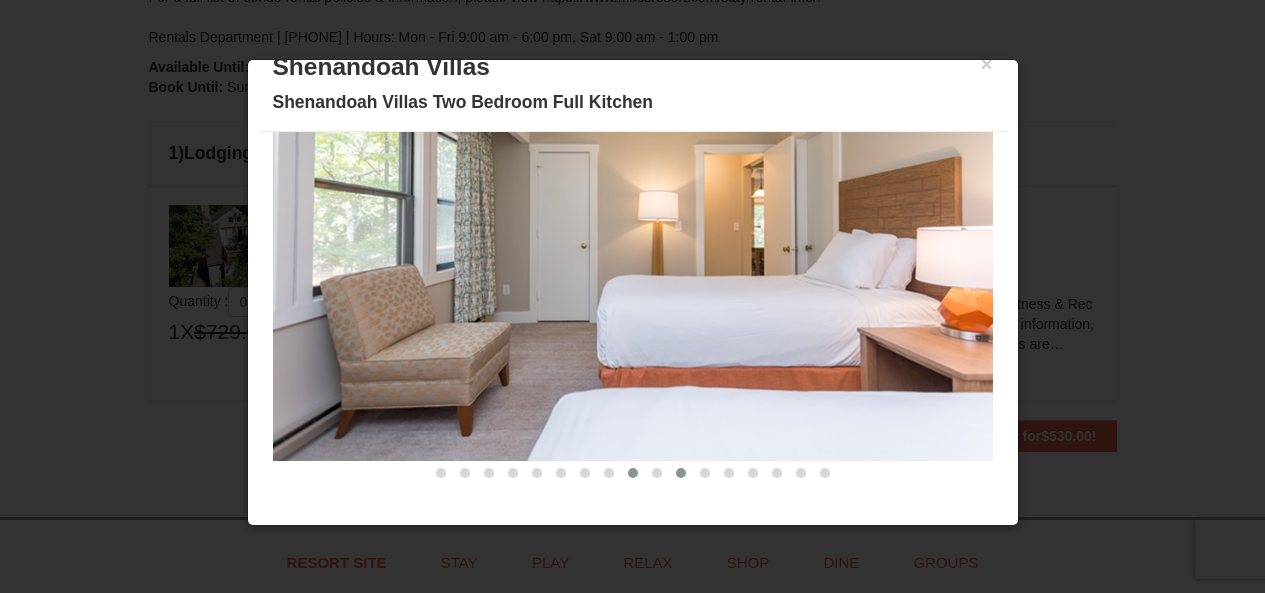 click at bounding box center [681, 473] 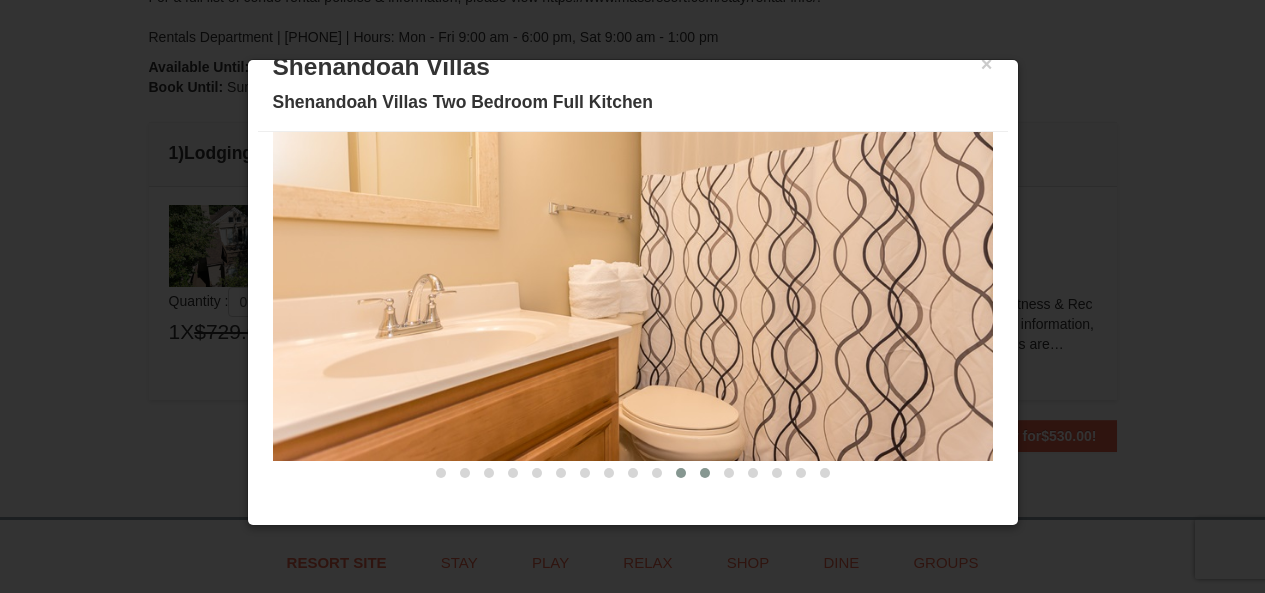 click at bounding box center [705, 473] 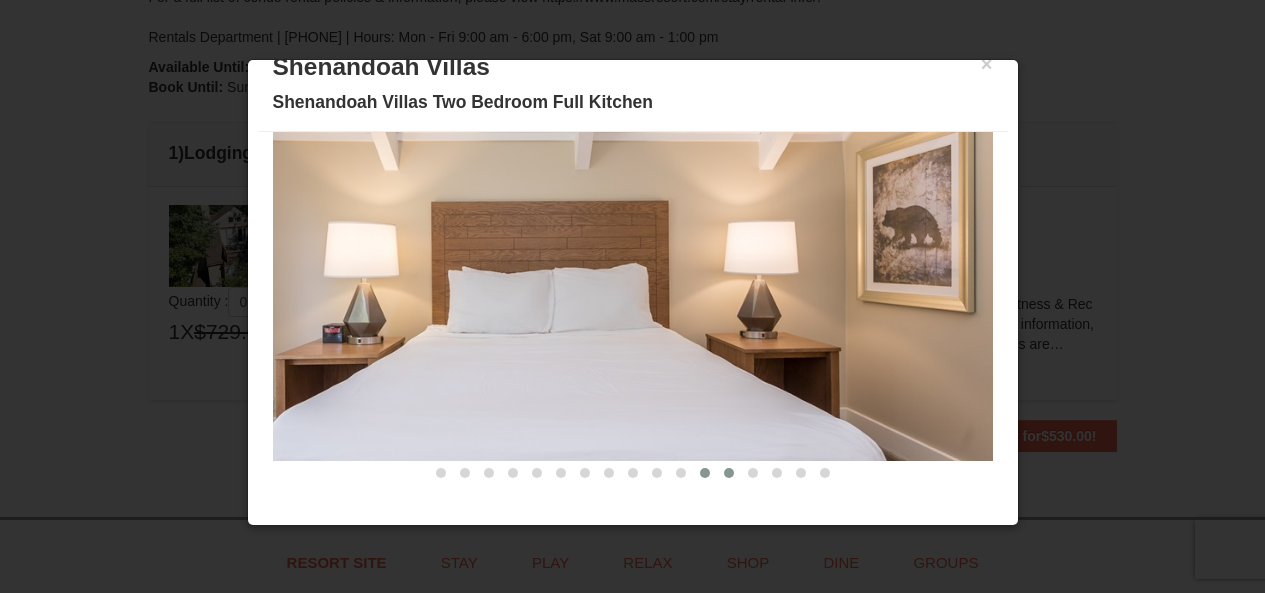 click at bounding box center (729, 473) 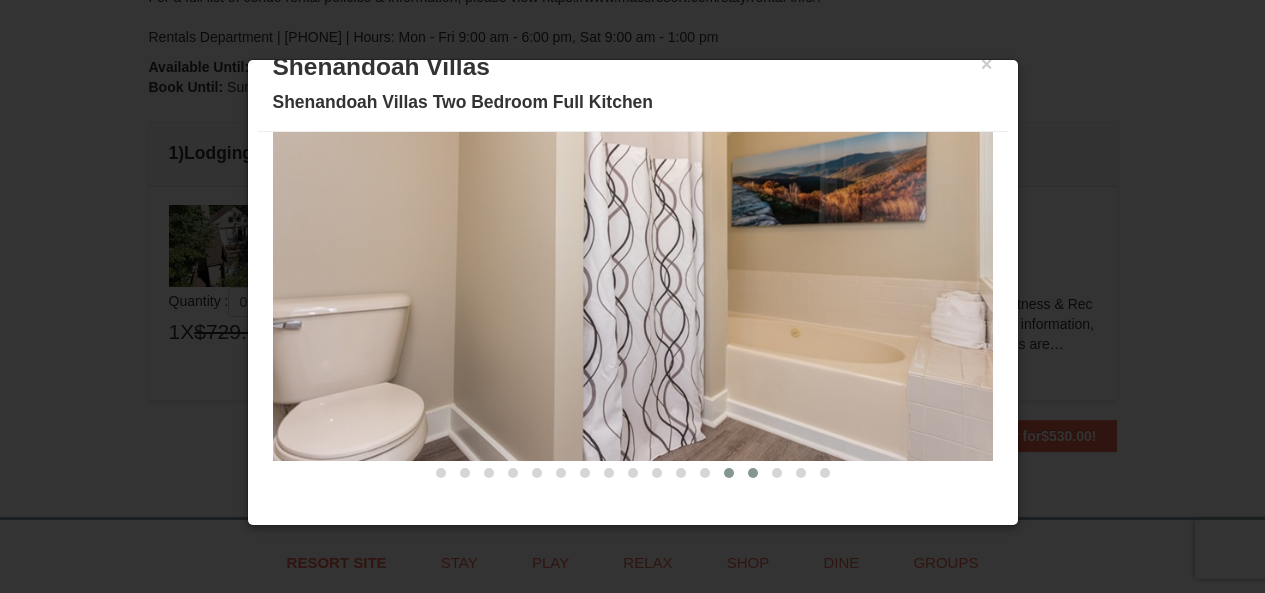 click at bounding box center [753, 473] 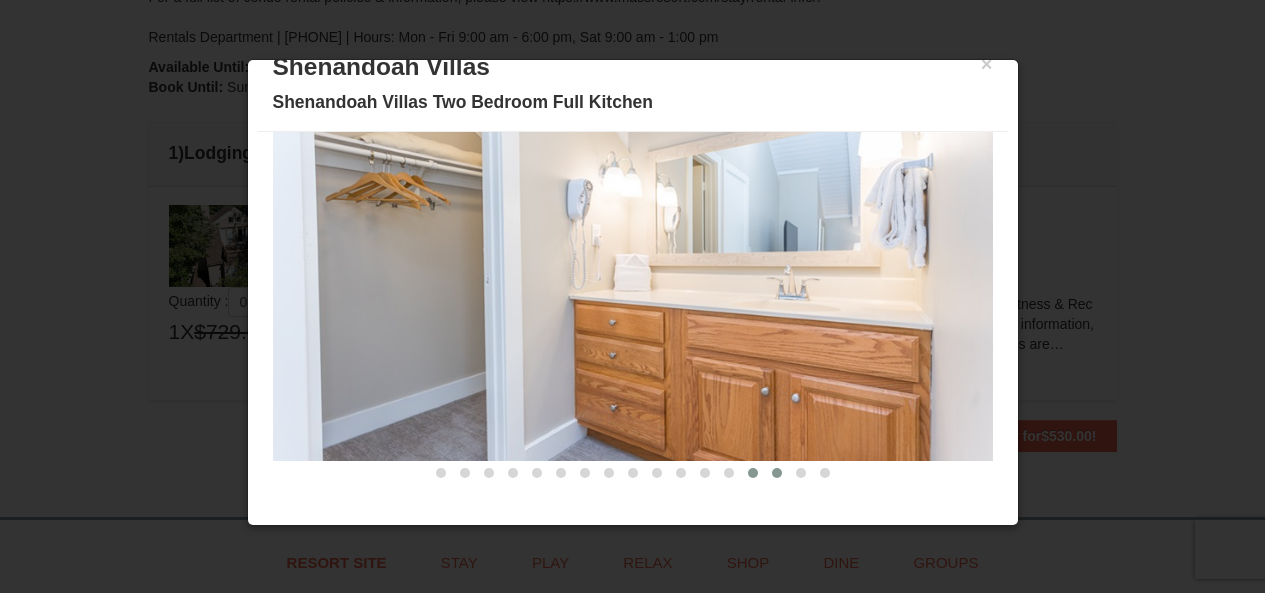 click at bounding box center (777, 473) 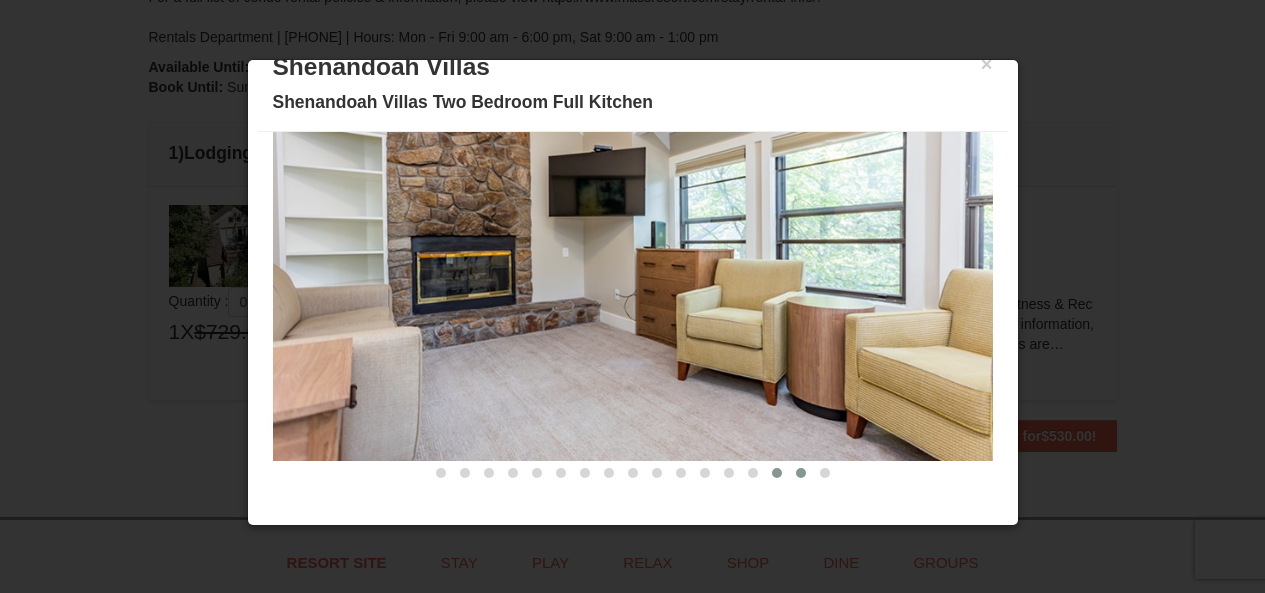 click at bounding box center [801, 473] 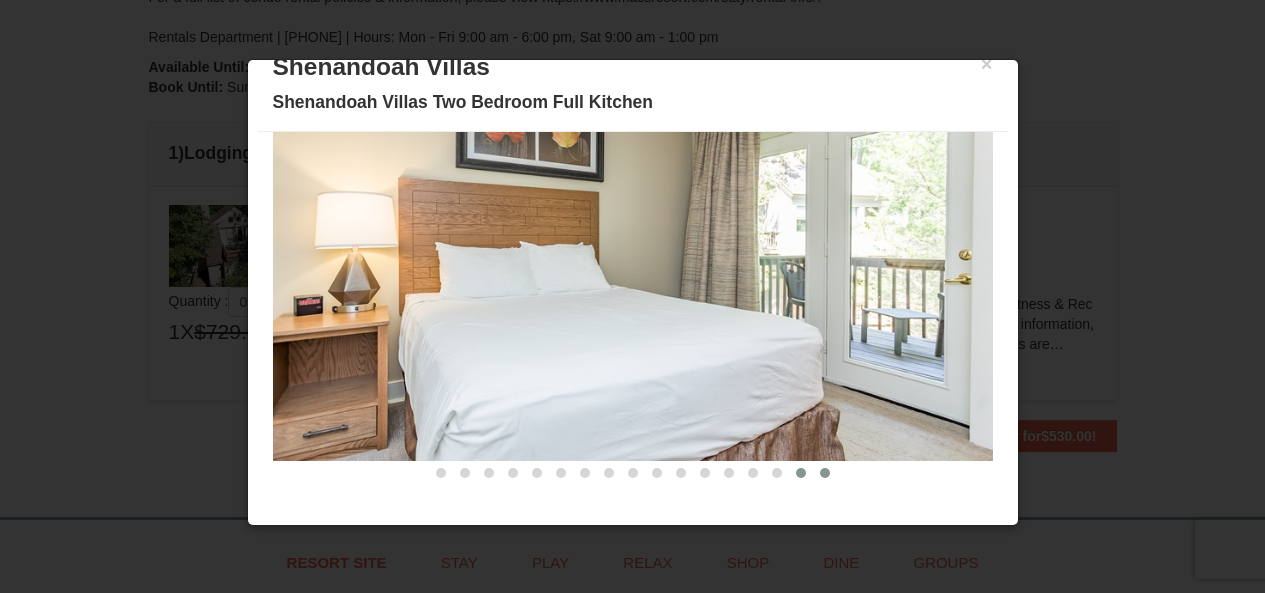 click at bounding box center [825, 473] 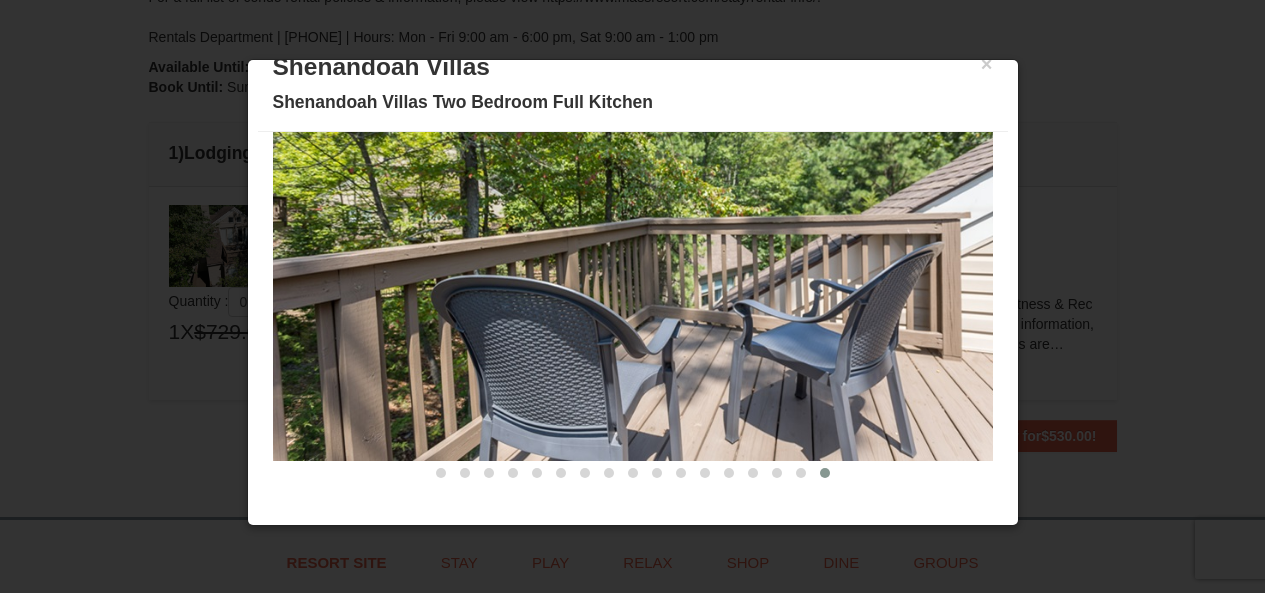 click at bounding box center (632, 296) 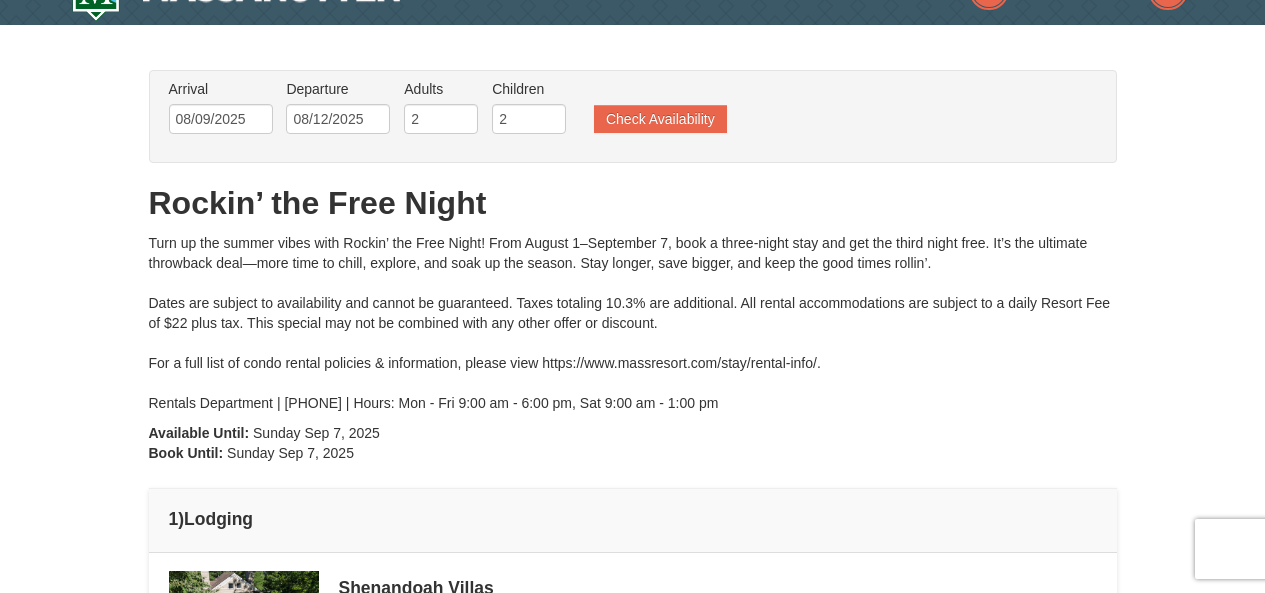 scroll, scrollTop: 0, scrollLeft: 0, axis: both 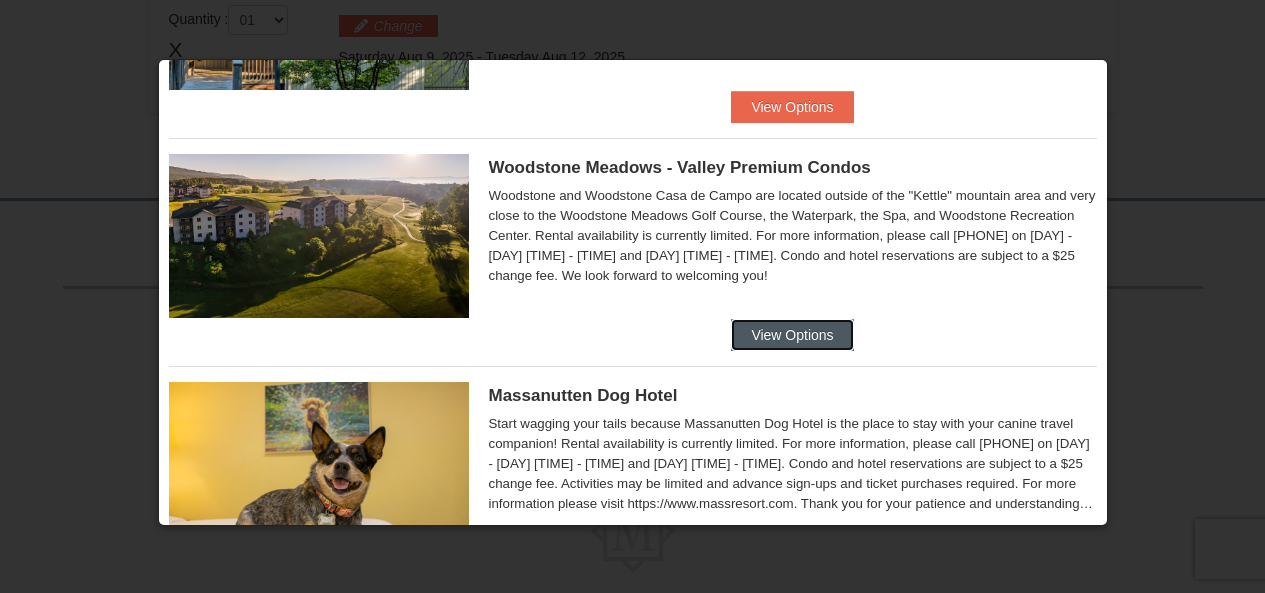 click on "View Options" at bounding box center (792, 335) 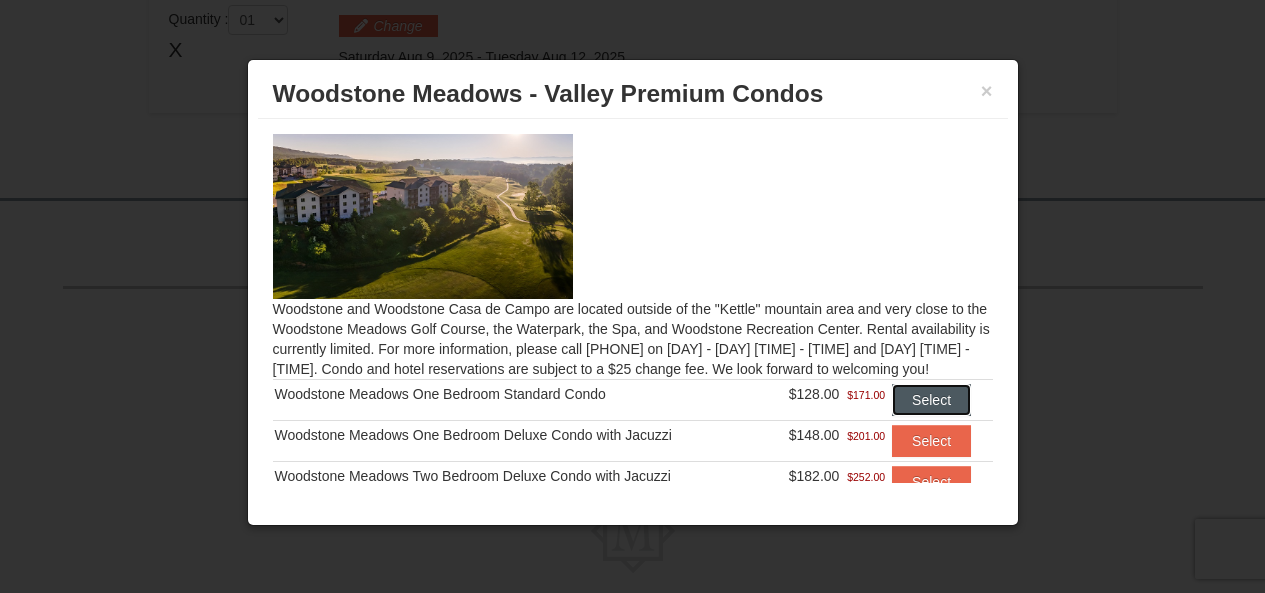click on "Select" at bounding box center [931, 400] 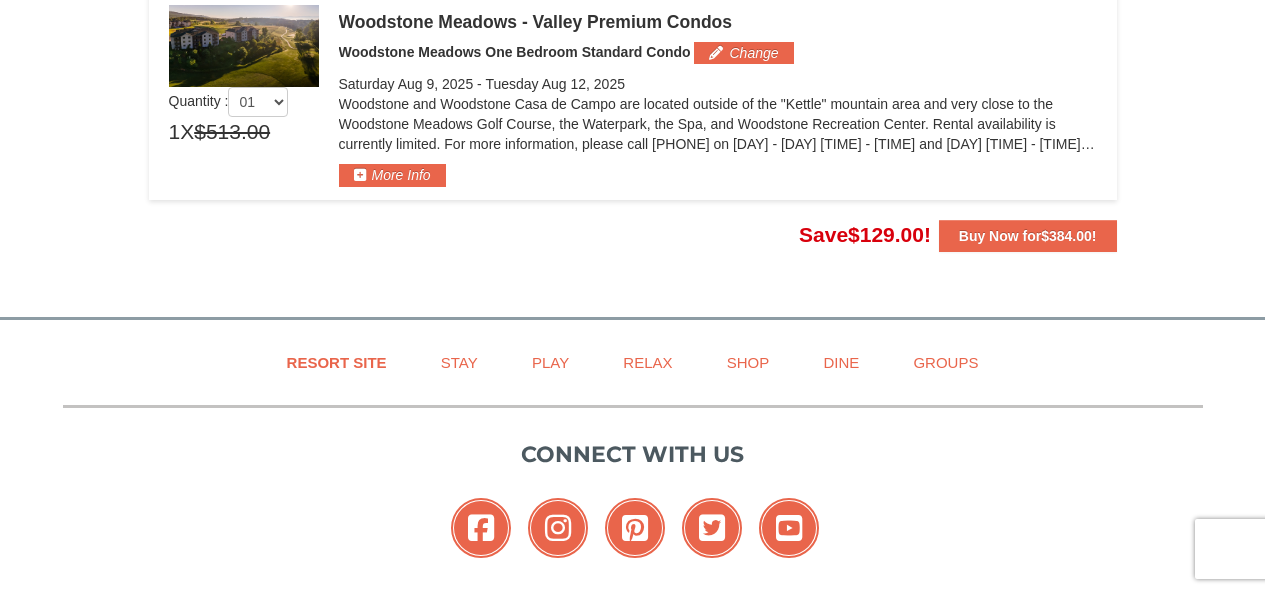 scroll, scrollTop: 411, scrollLeft: 0, axis: vertical 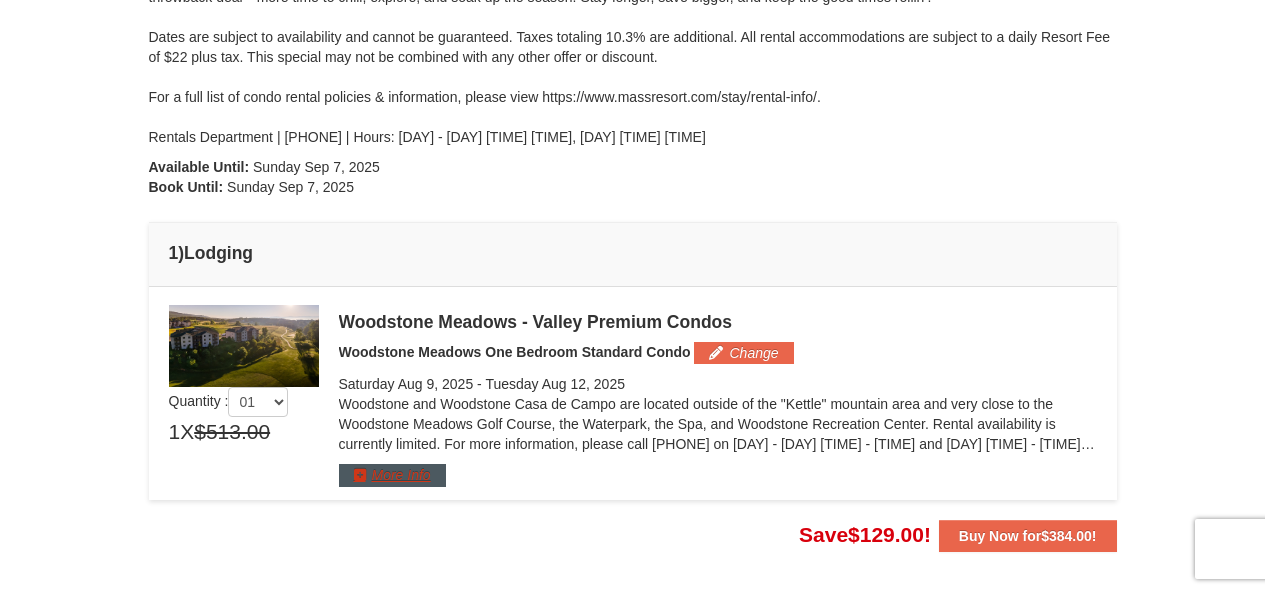 click on "Woodstone Meadows - Valley Premium Condos
Woodstone Meadows One Bedroom Standard Condo
Change
Saturday Aug 9, 2025
-
Tuesday Aug 12, 2025
More Info" at bounding box center (718, 396) 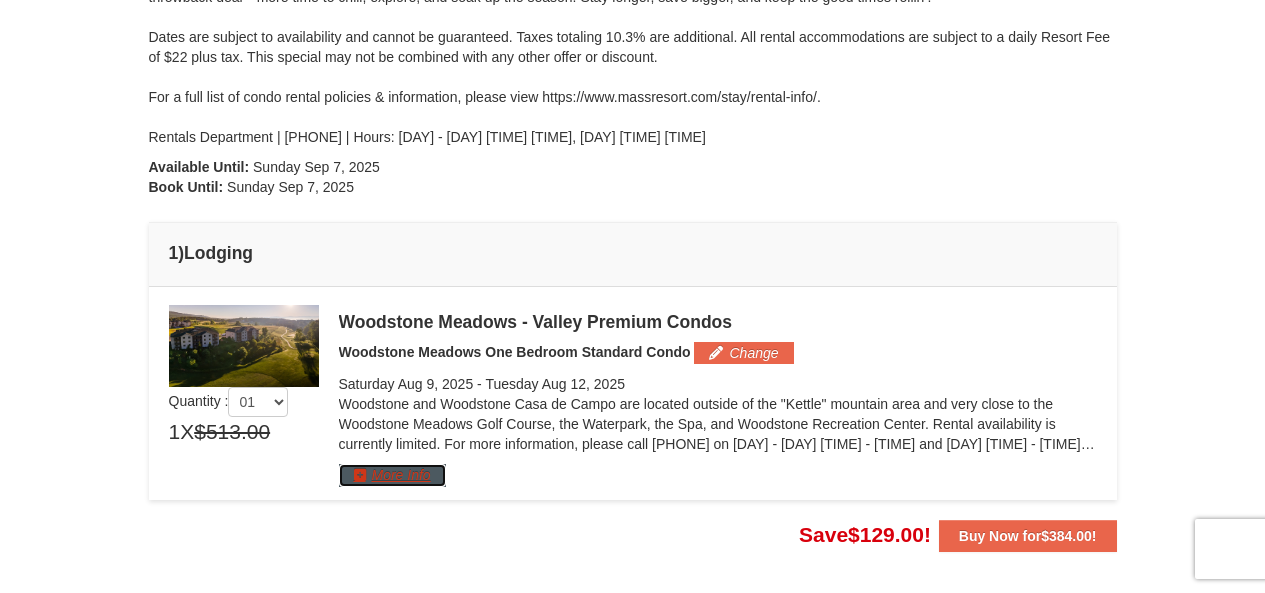 click on "More Info" at bounding box center (392, 475) 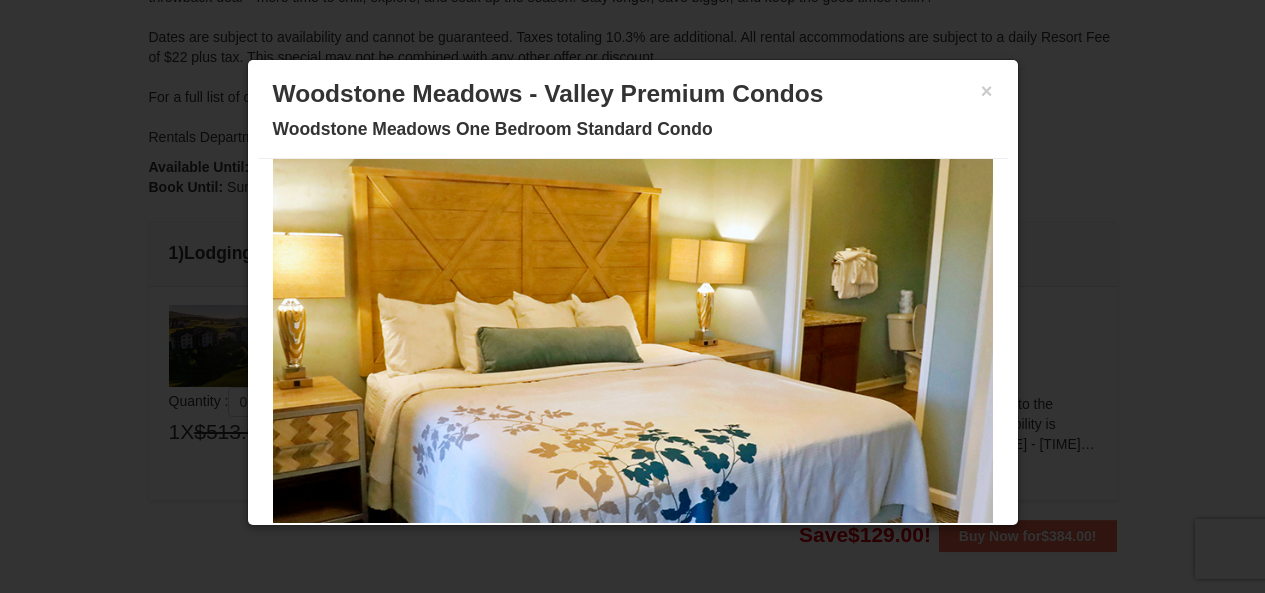 scroll, scrollTop: 139, scrollLeft: 0, axis: vertical 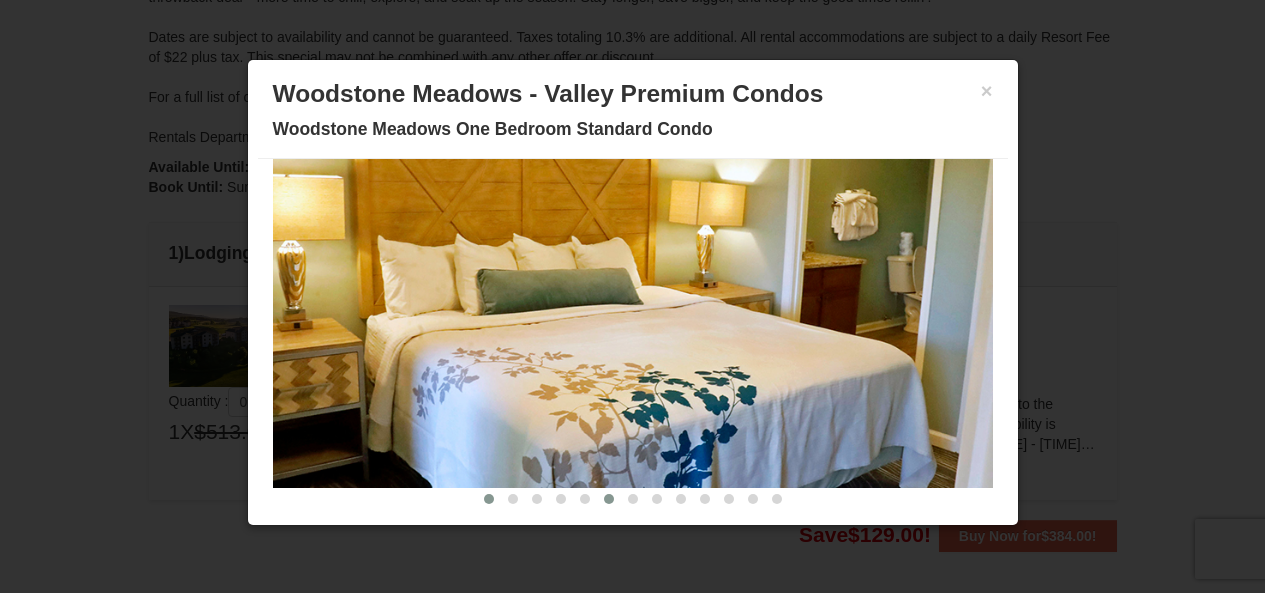 click at bounding box center [609, 499] 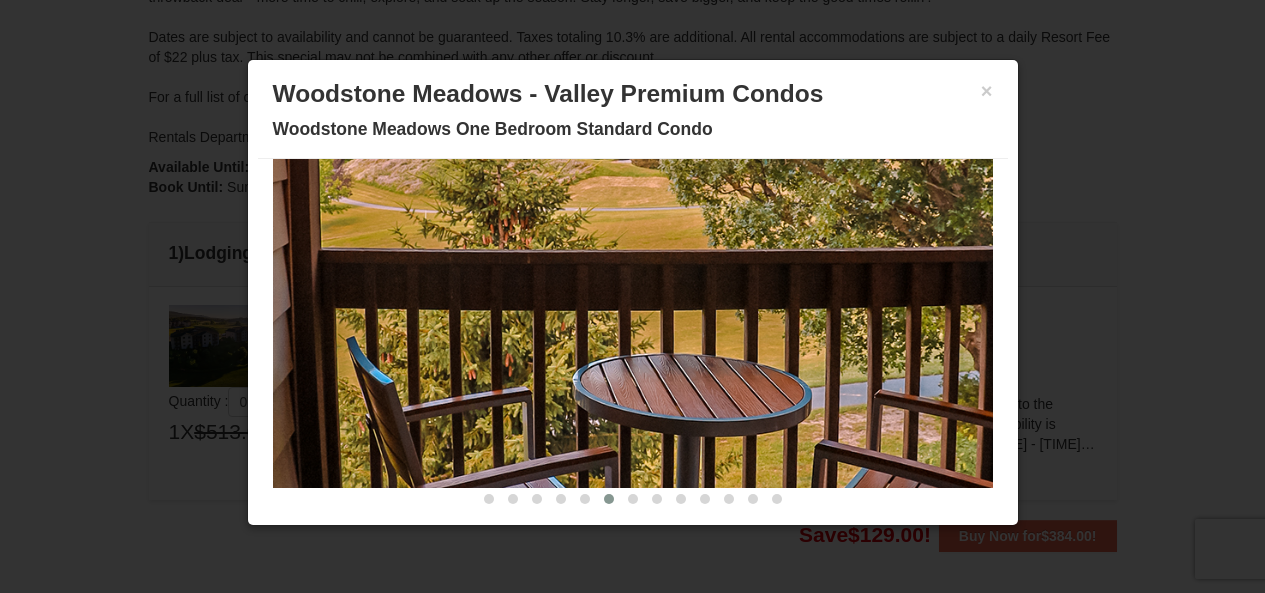 click at bounding box center (633, 290) 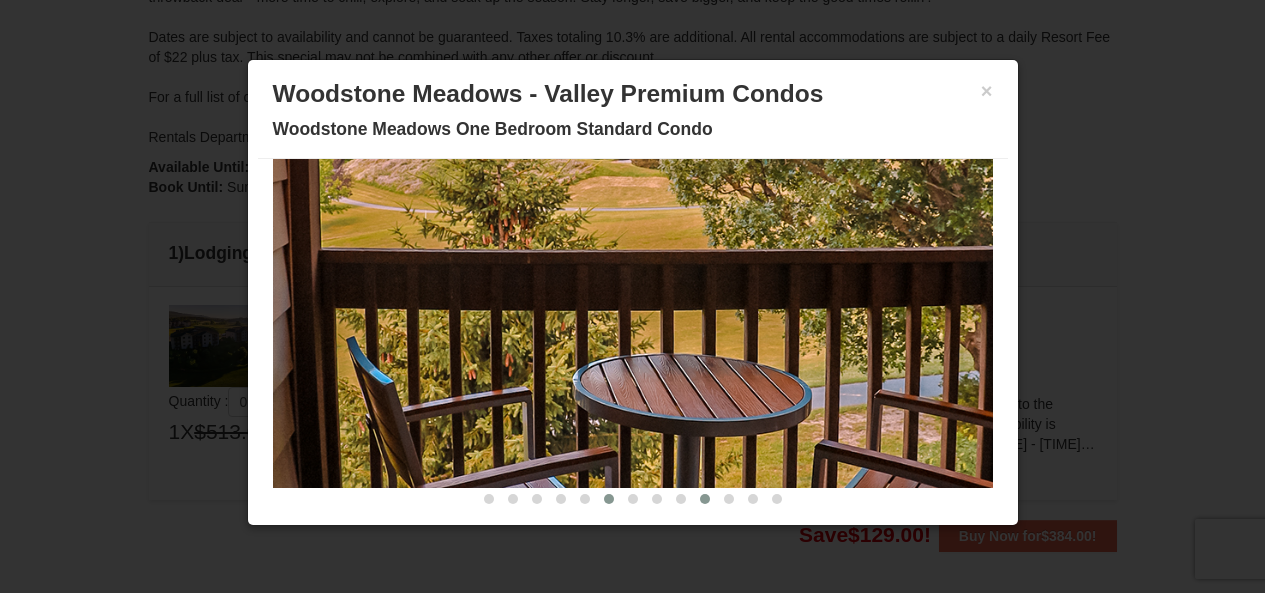 click at bounding box center [705, 499] 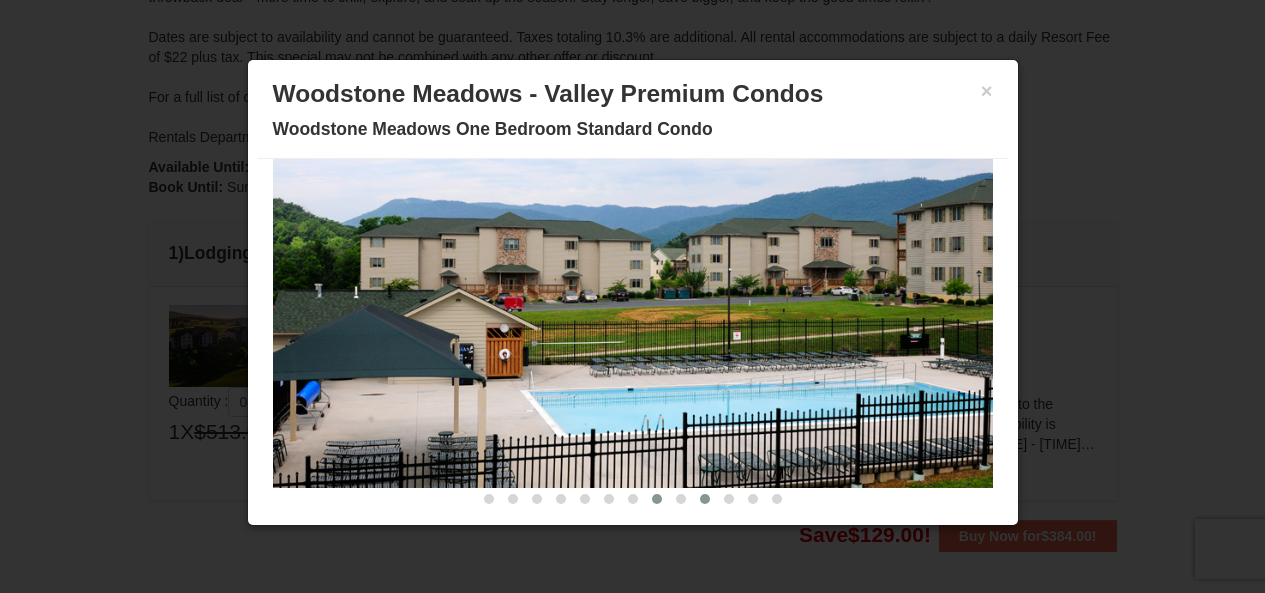 click at bounding box center [657, 499] 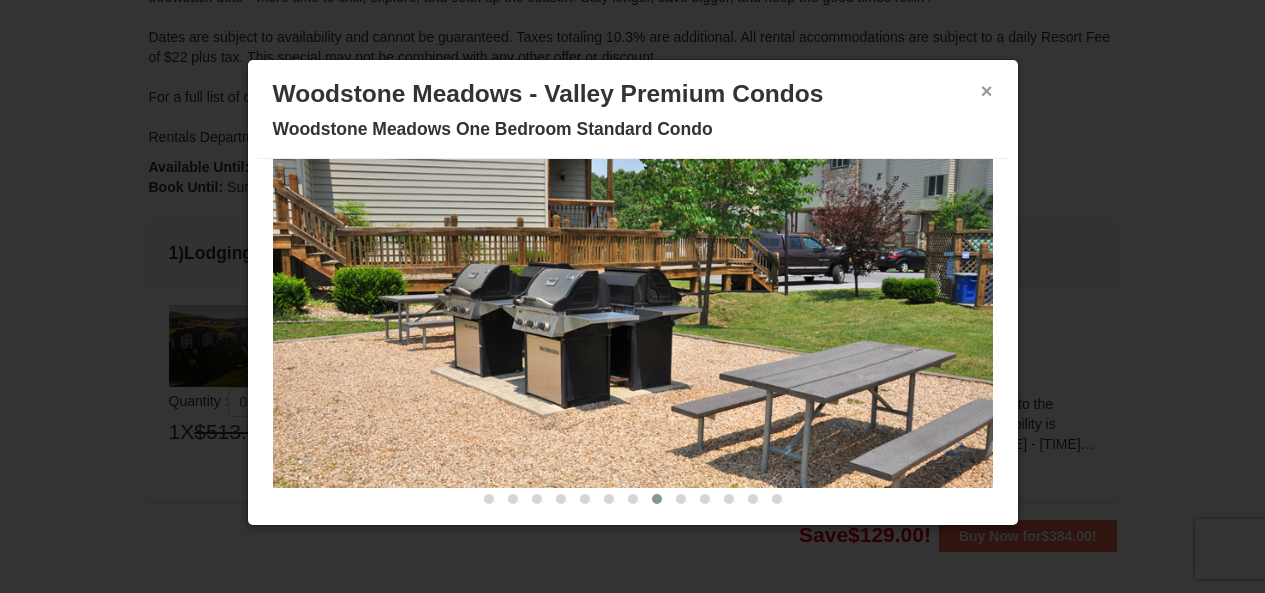 click on "×" at bounding box center [987, 91] 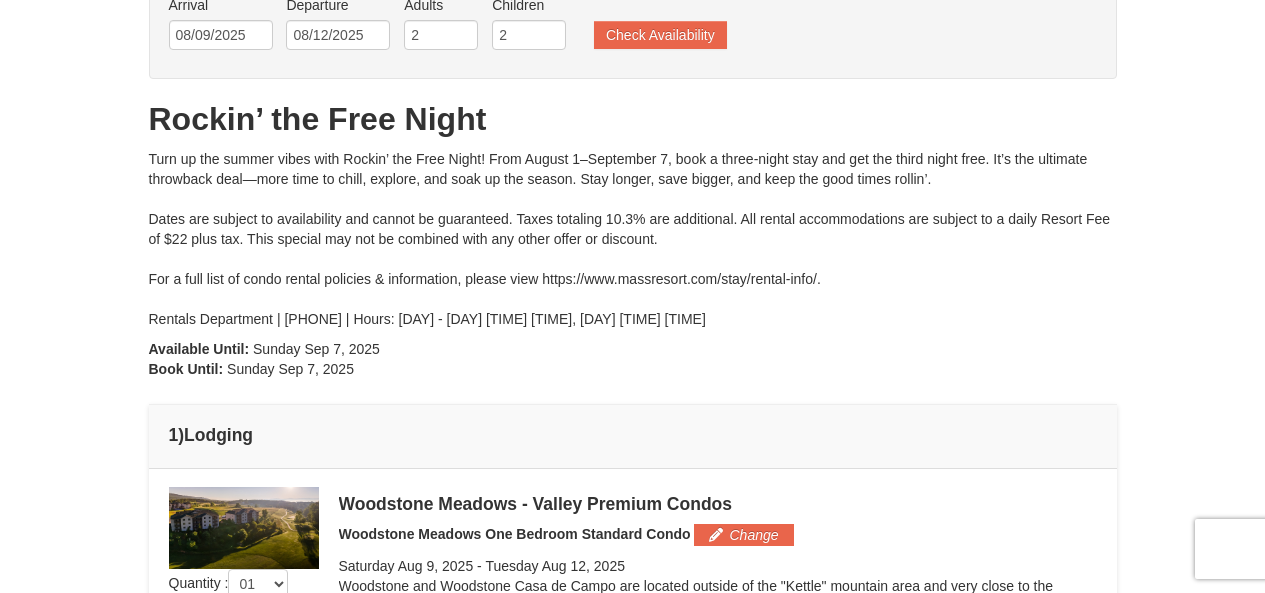 scroll, scrollTop: 0, scrollLeft: 0, axis: both 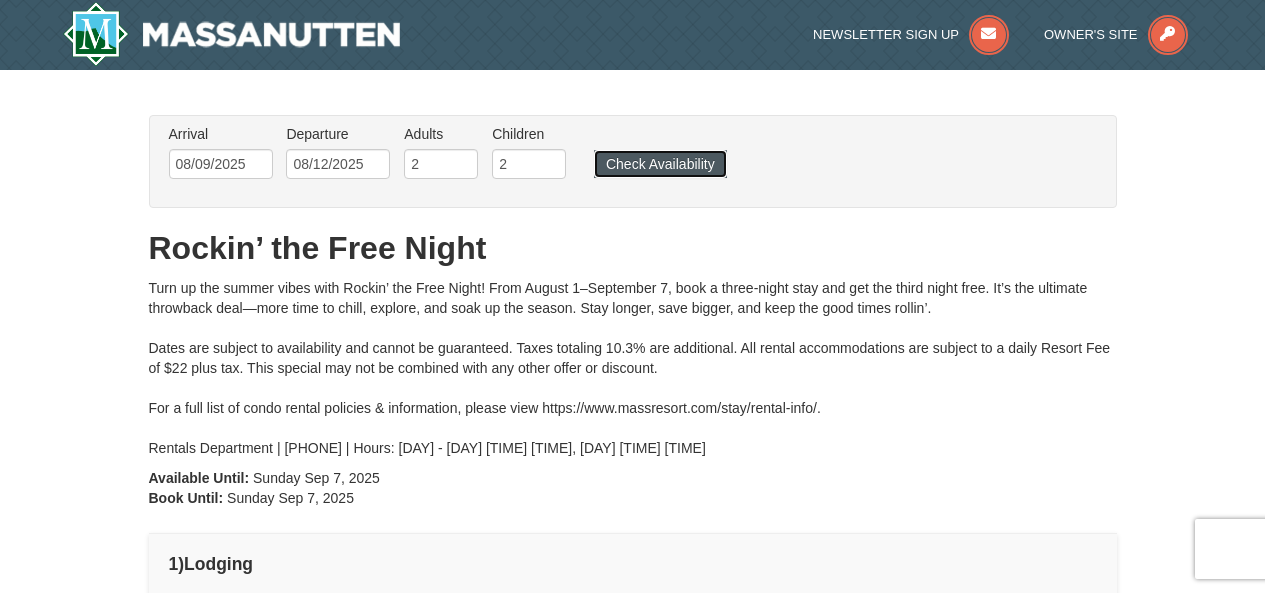 click on "Check Availability" at bounding box center (660, 164) 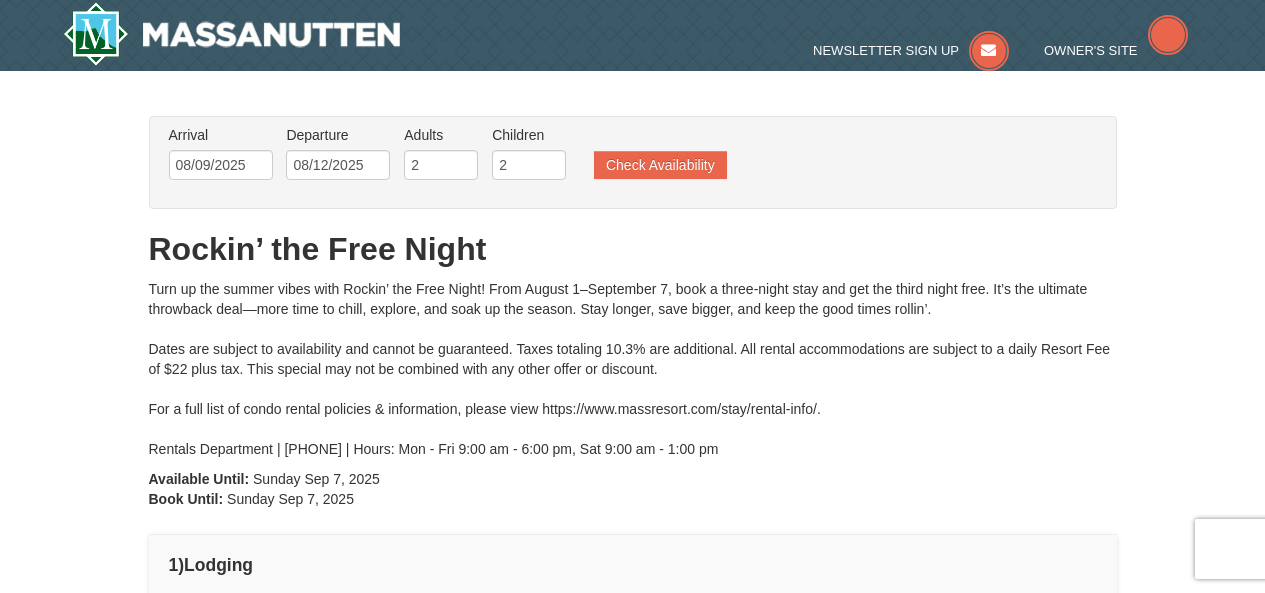 scroll, scrollTop: 0, scrollLeft: 0, axis: both 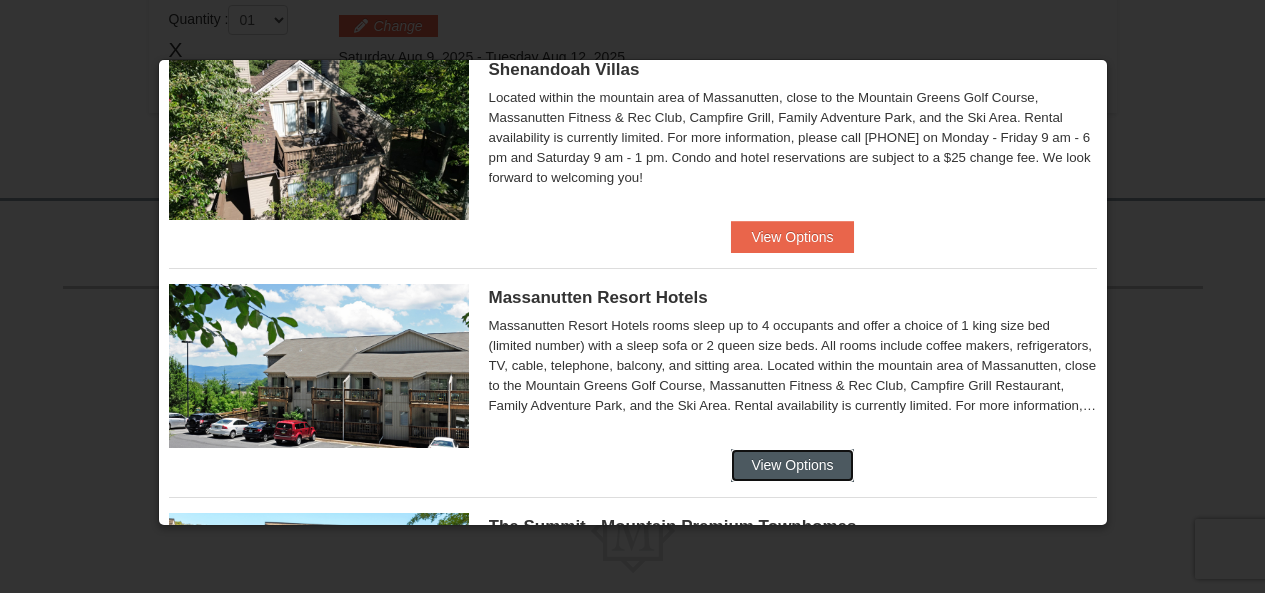 click on "View Options" at bounding box center [792, 465] 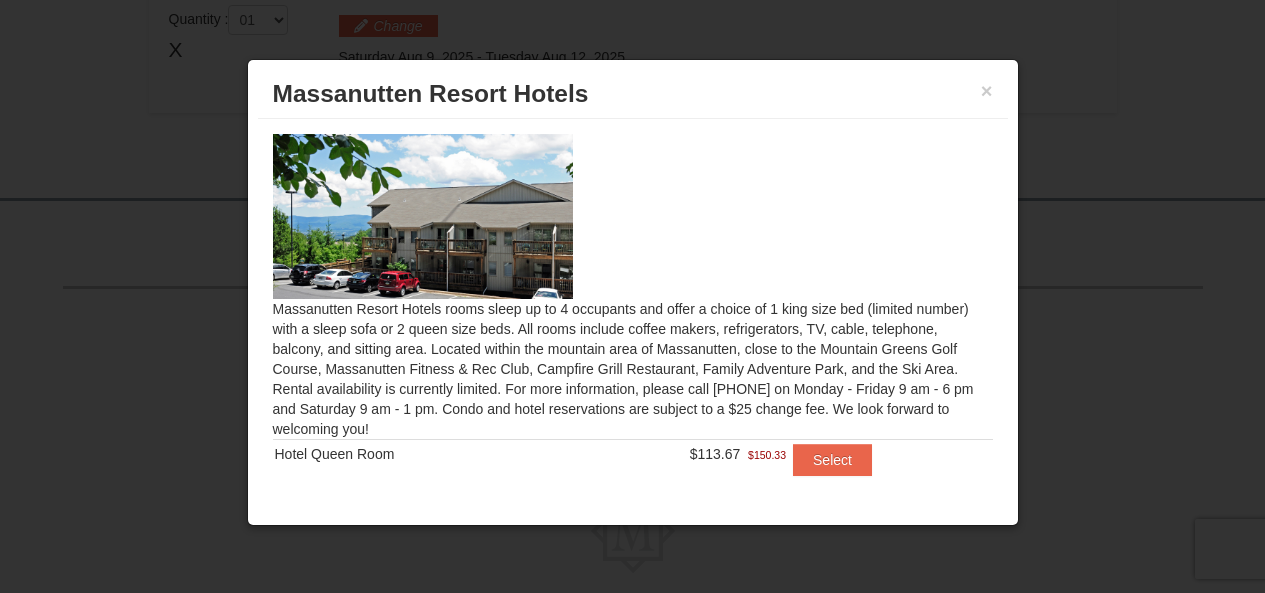 click at bounding box center (632, 296) 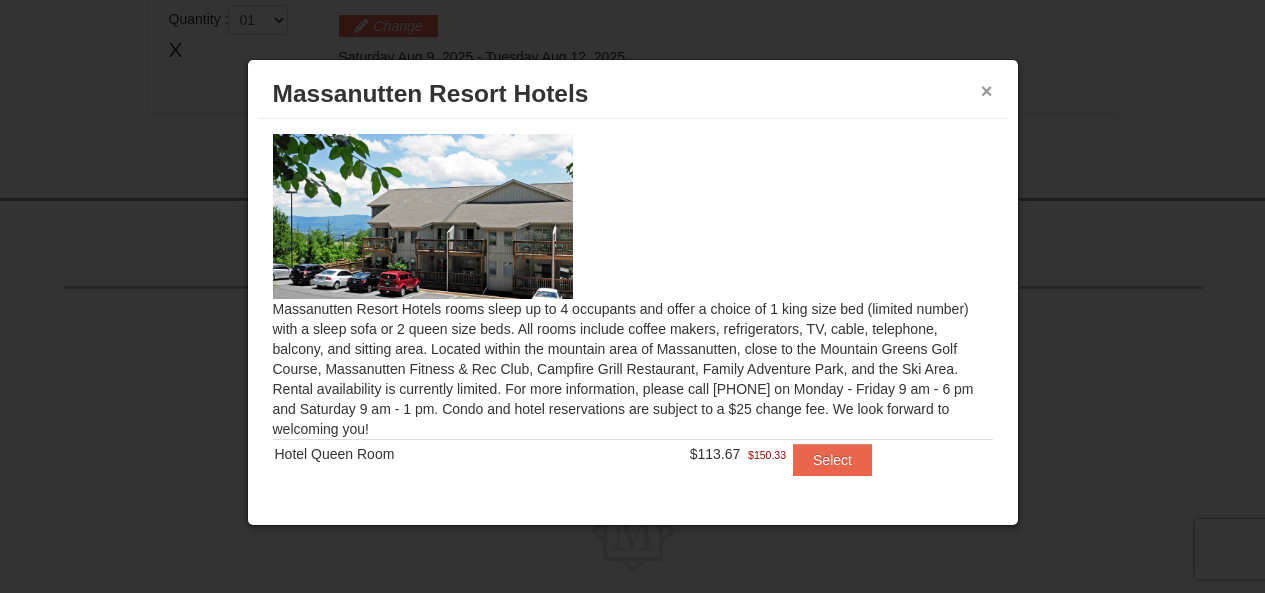click on "×" at bounding box center (987, 91) 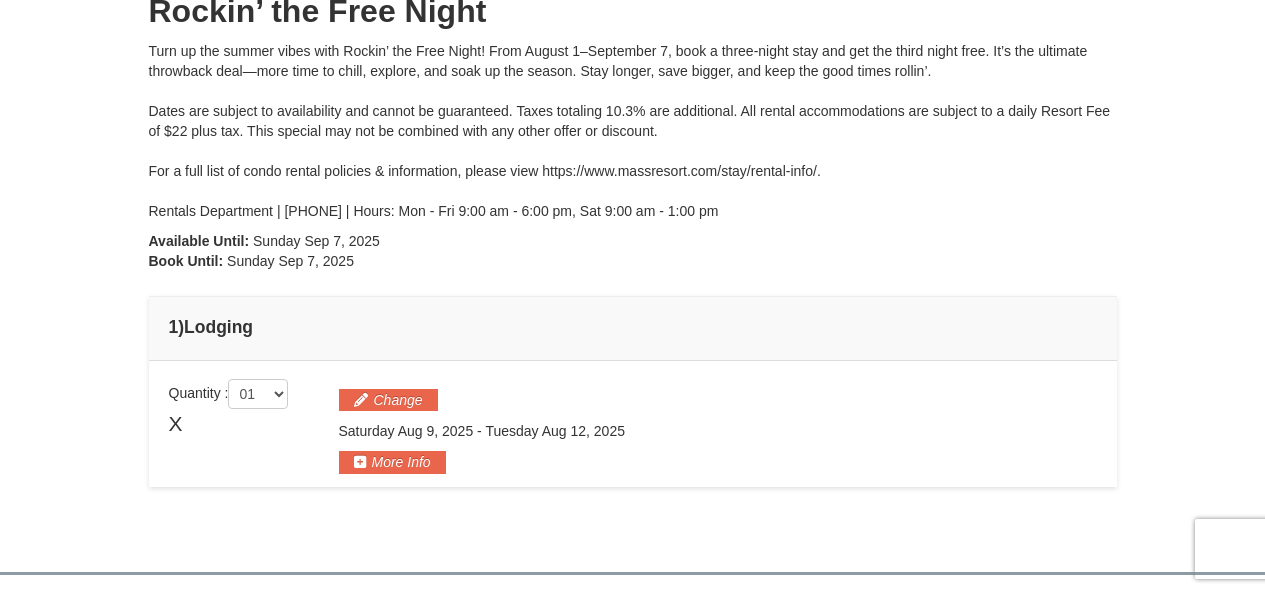 scroll, scrollTop: 11, scrollLeft: 0, axis: vertical 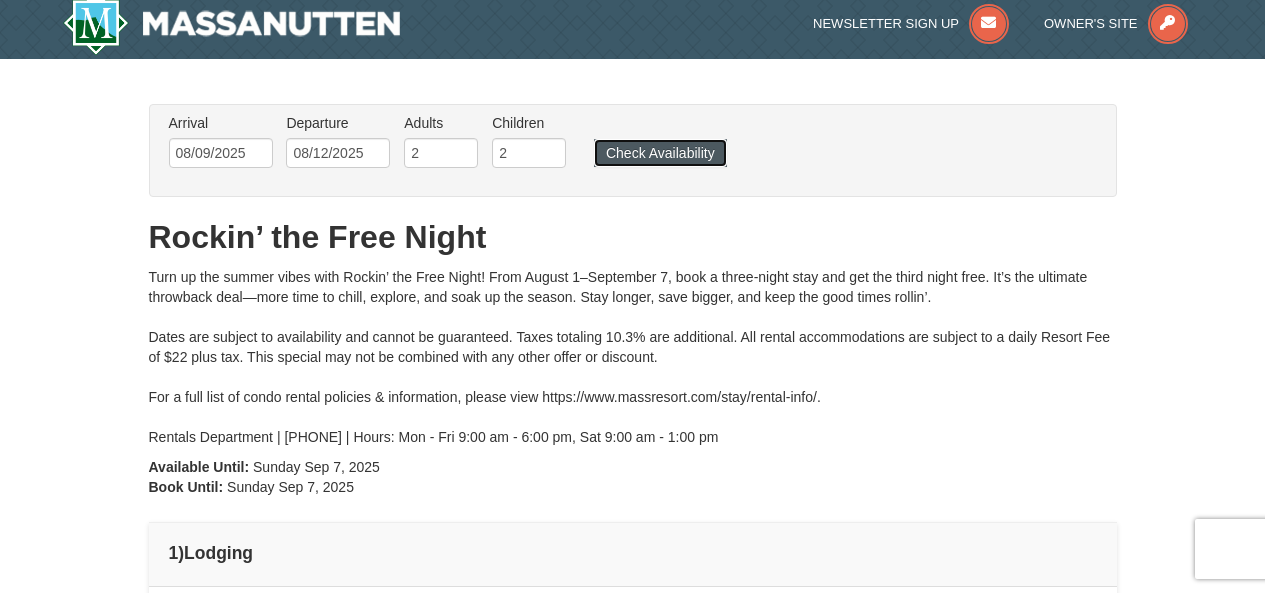 click on "Check Availability" at bounding box center [660, 153] 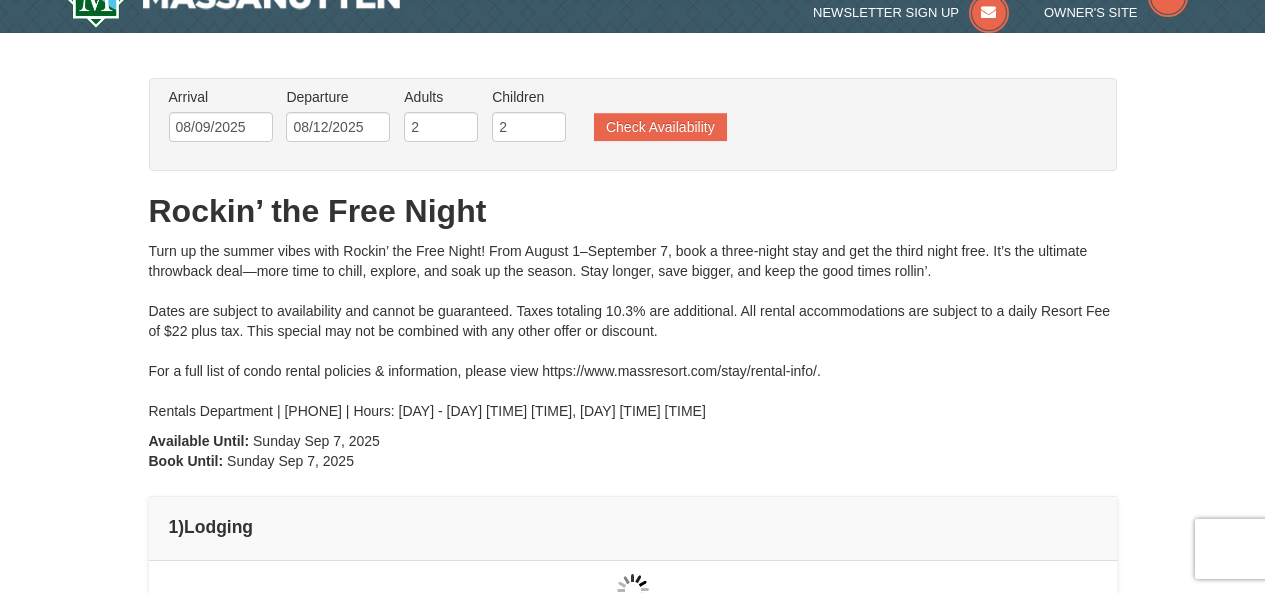 scroll, scrollTop: 38, scrollLeft: 0, axis: vertical 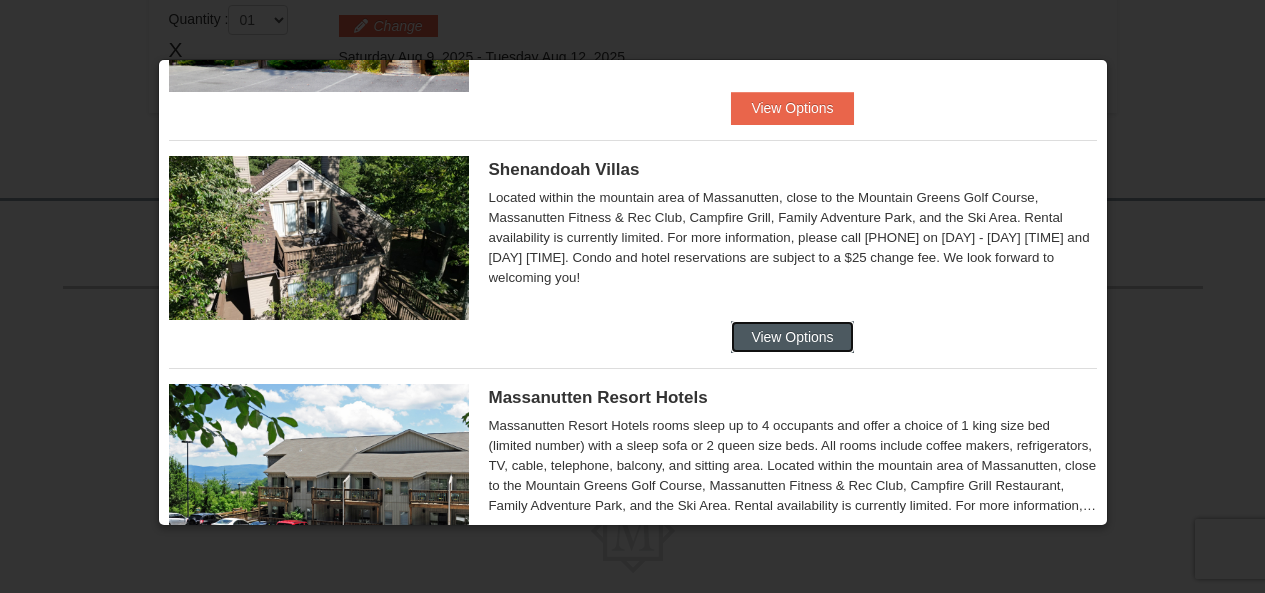 click on "View Options" at bounding box center (792, 337) 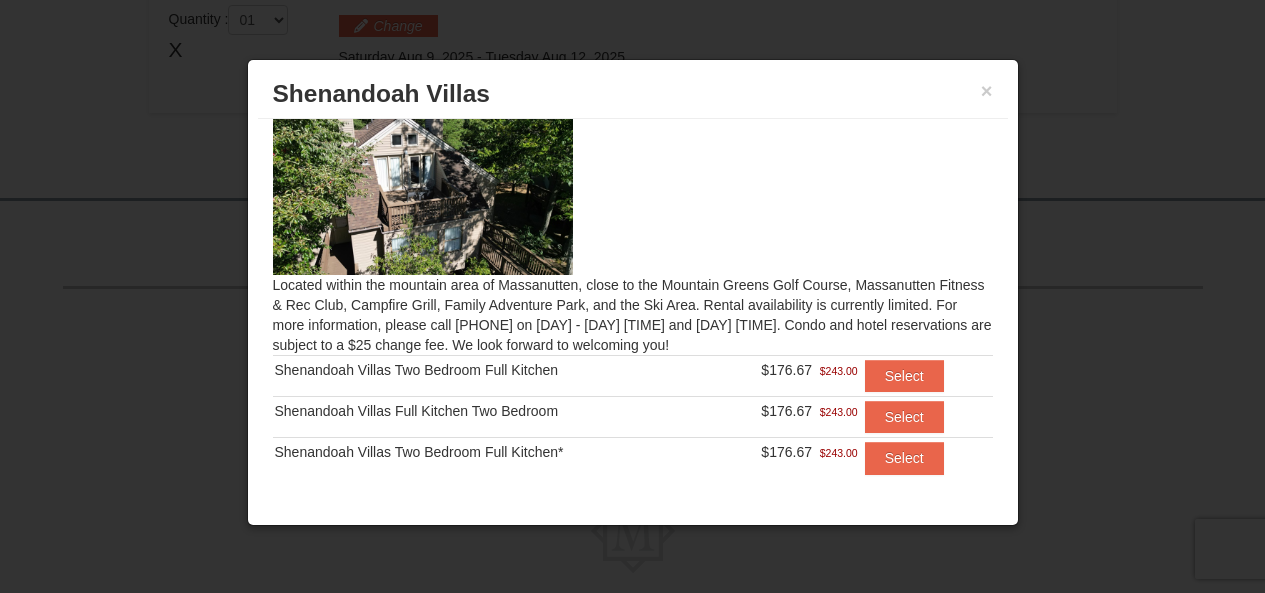scroll, scrollTop: 0, scrollLeft: 0, axis: both 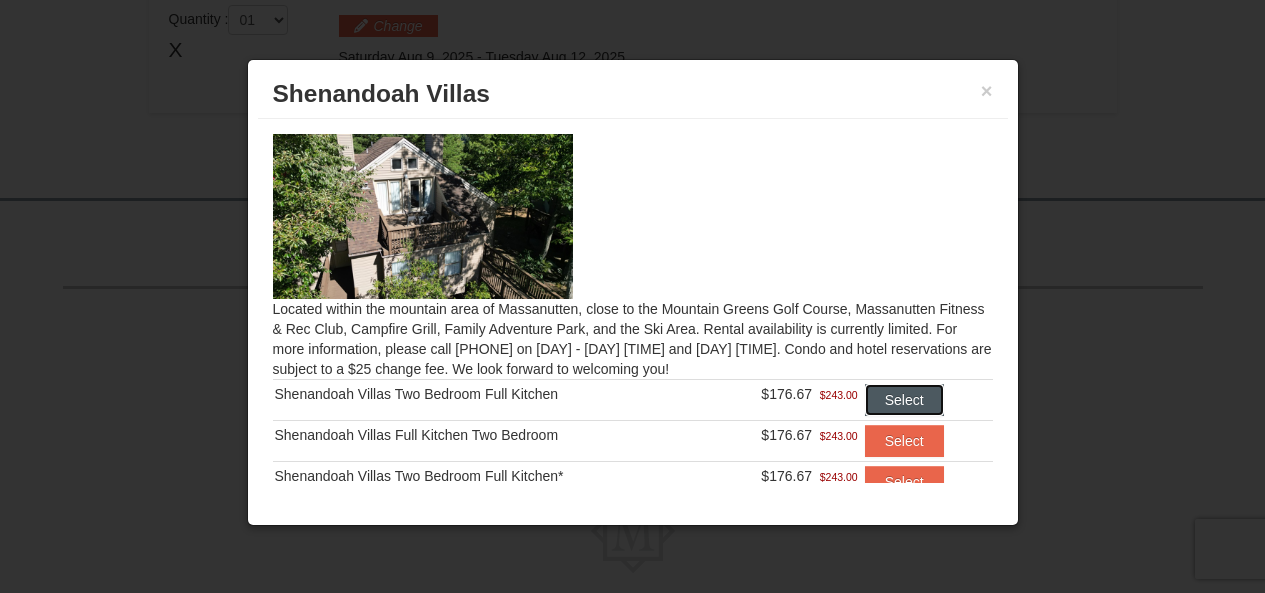 click on "Select" at bounding box center (904, 400) 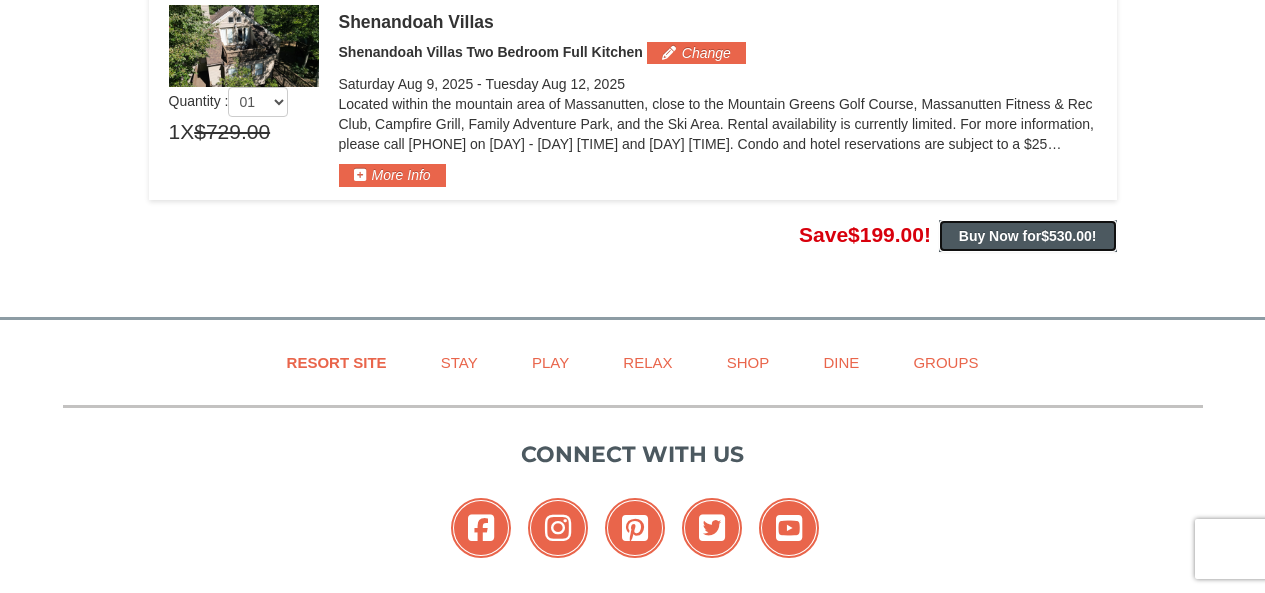 click on "Buy Now for
$530.00 !" at bounding box center (1028, 236) 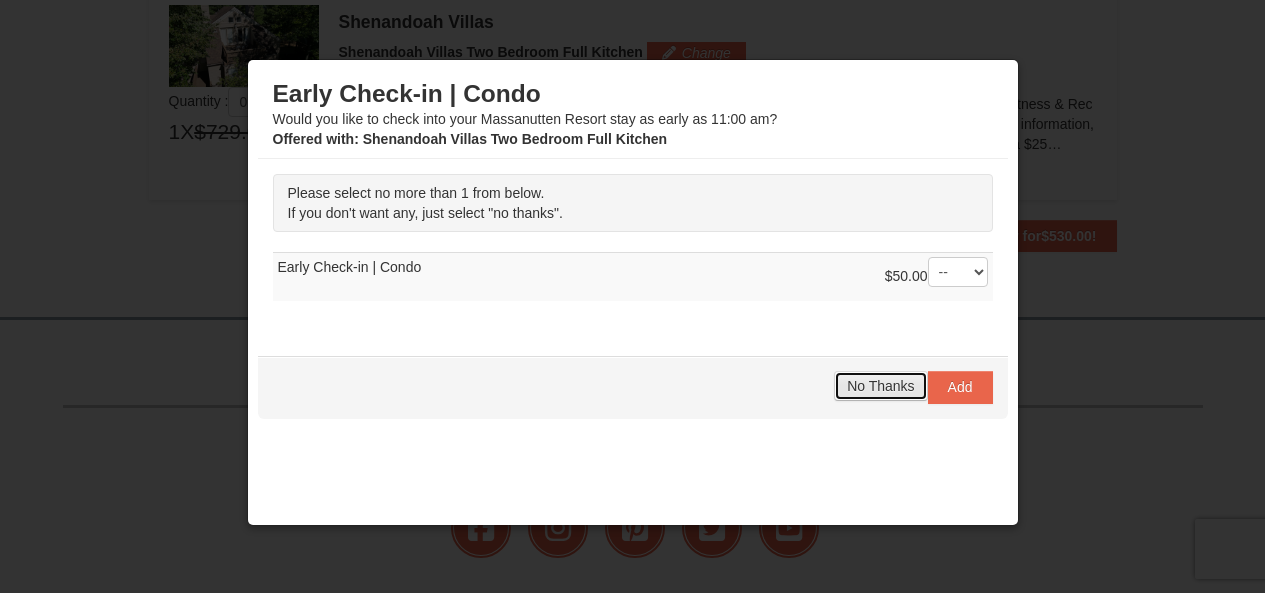 click on "No Thanks" at bounding box center (880, 386) 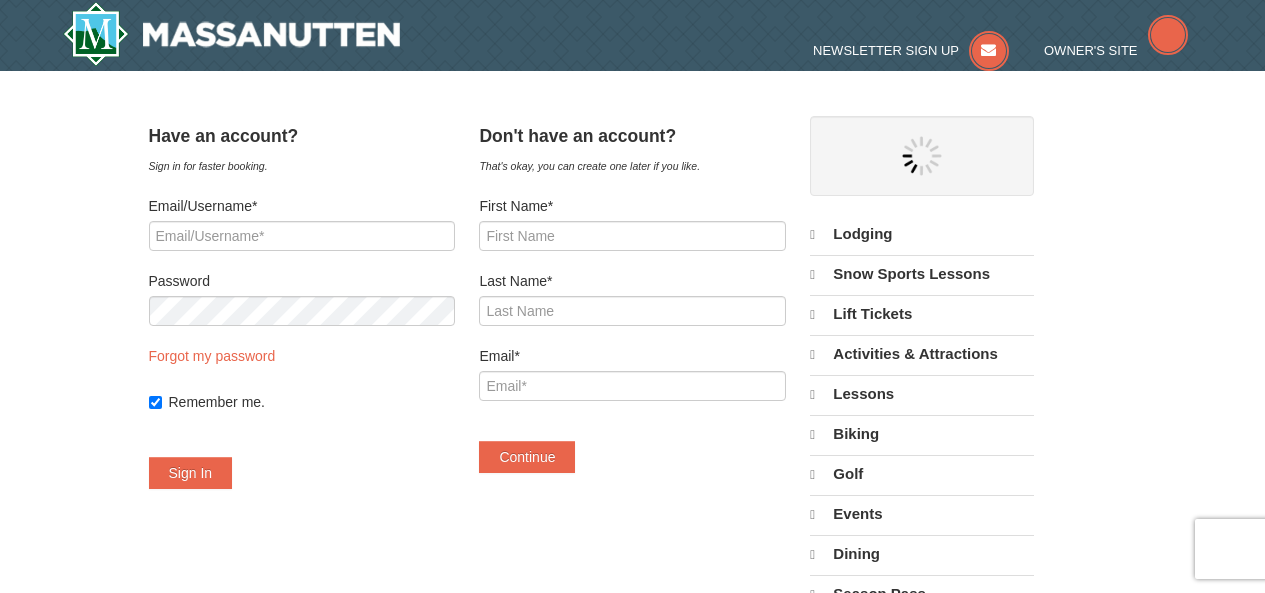 scroll, scrollTop: 0, scrollLeft: 0, axis: both 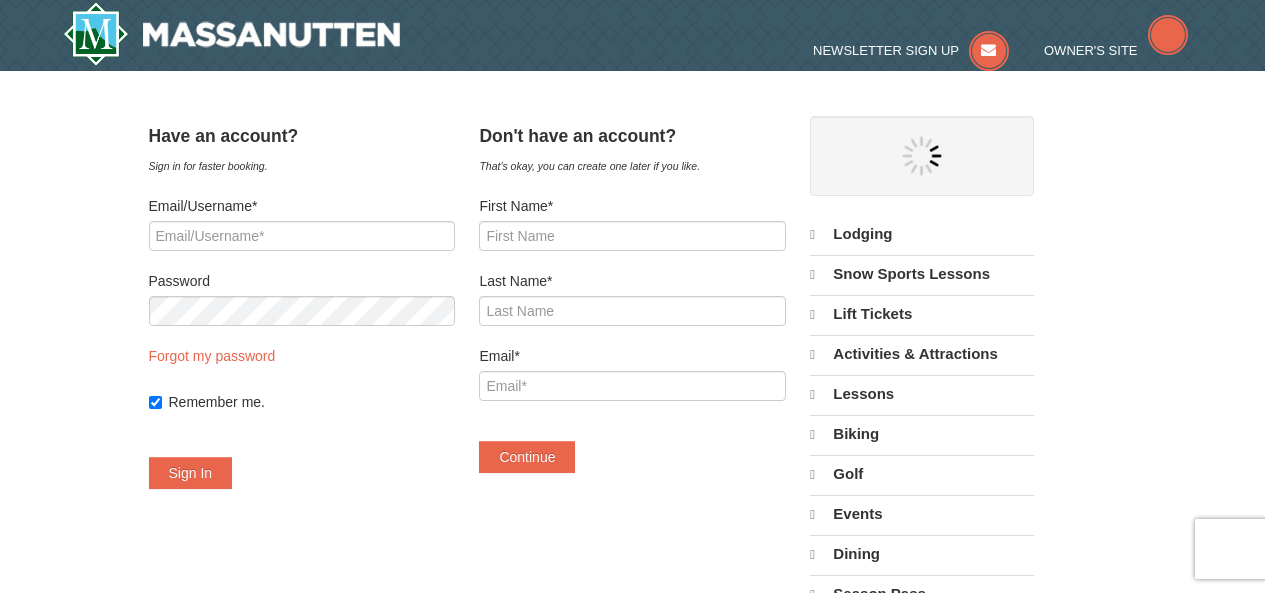 select on "8" 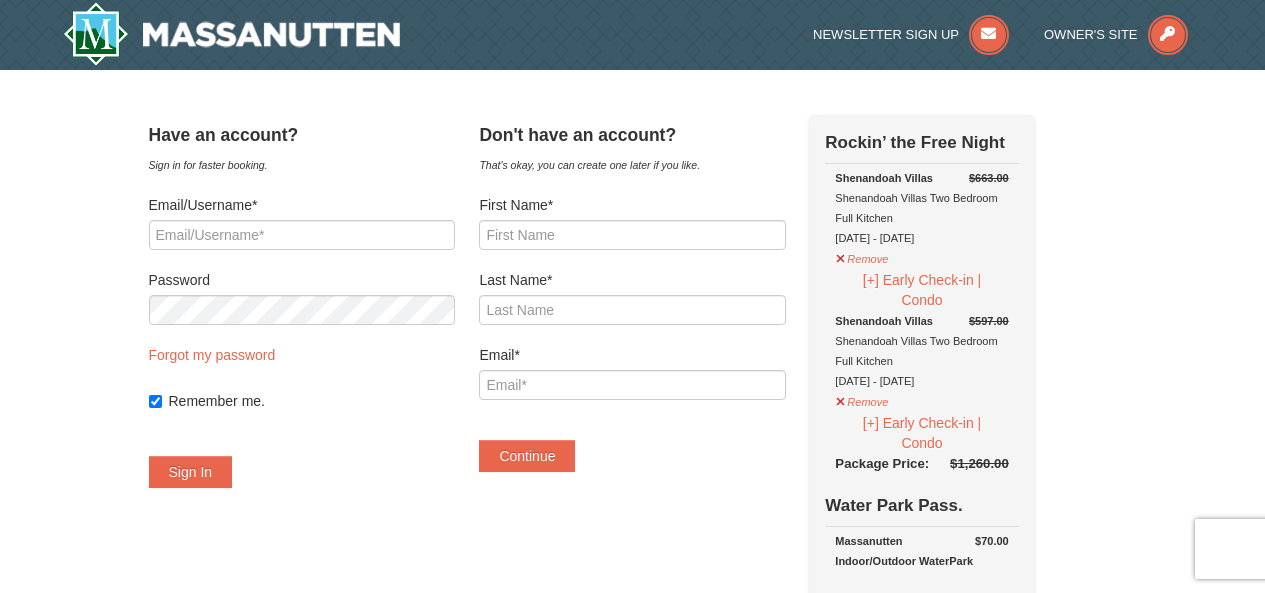 scroll, scrollTop: 0, scrollLeft: 0, axis: both 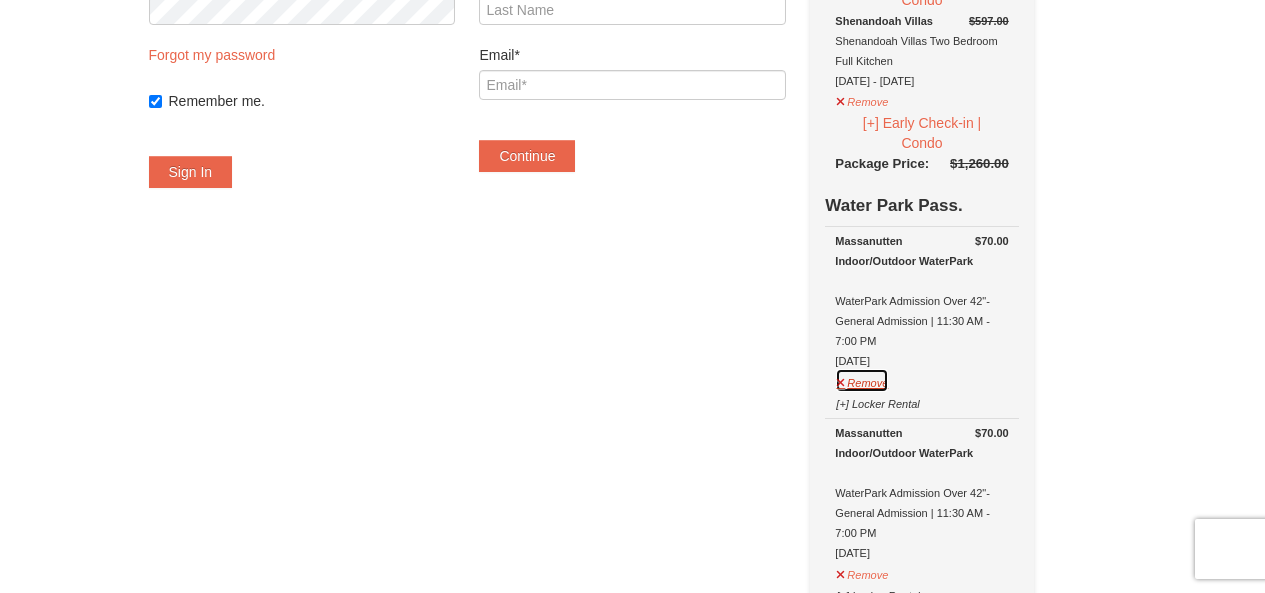 click on "Remove" at bounding box center (862, 380) 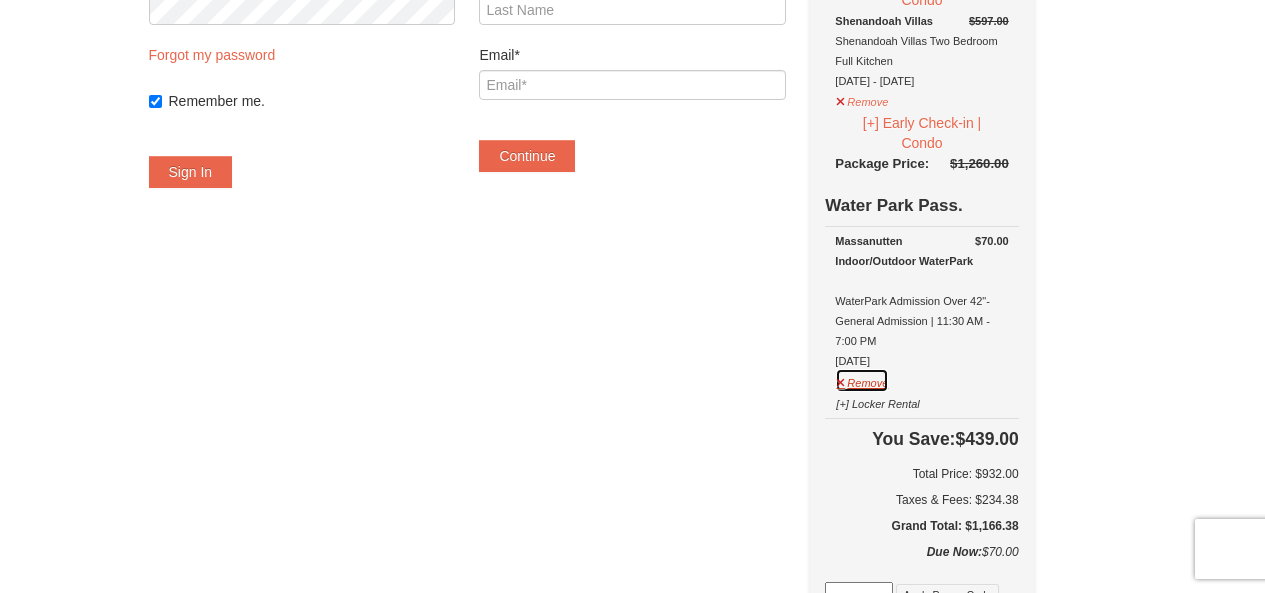 click on "Remove" at bounding box center [862, 380] 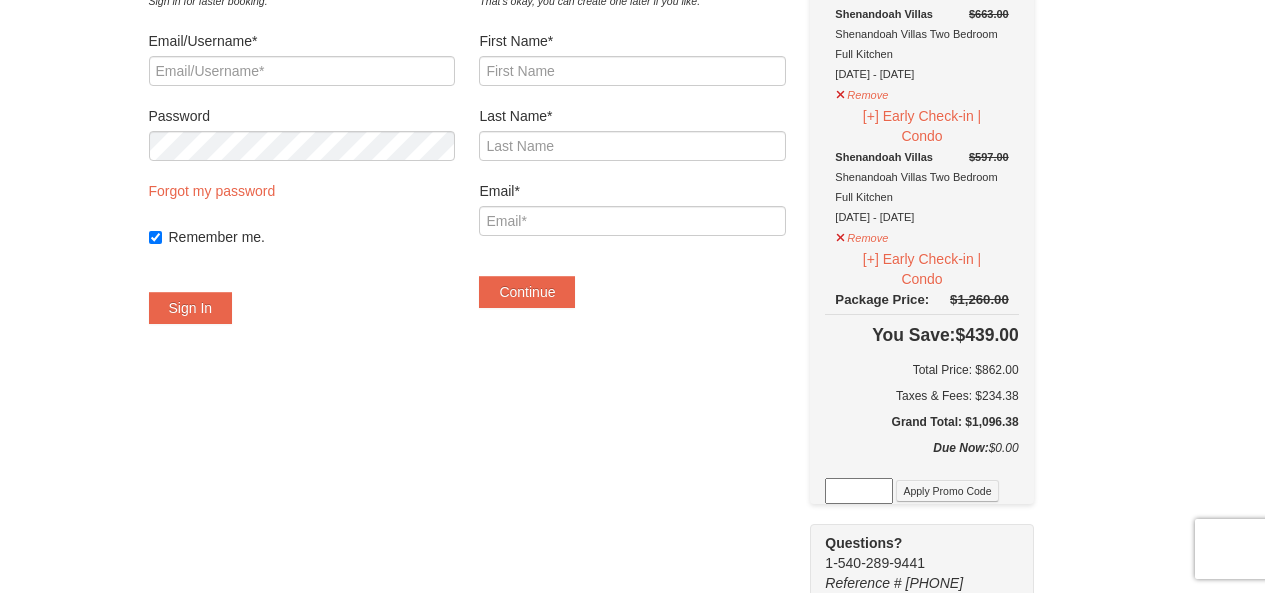 scroll, scrollTop: 200, scrollLeft: 0, axis: vertical 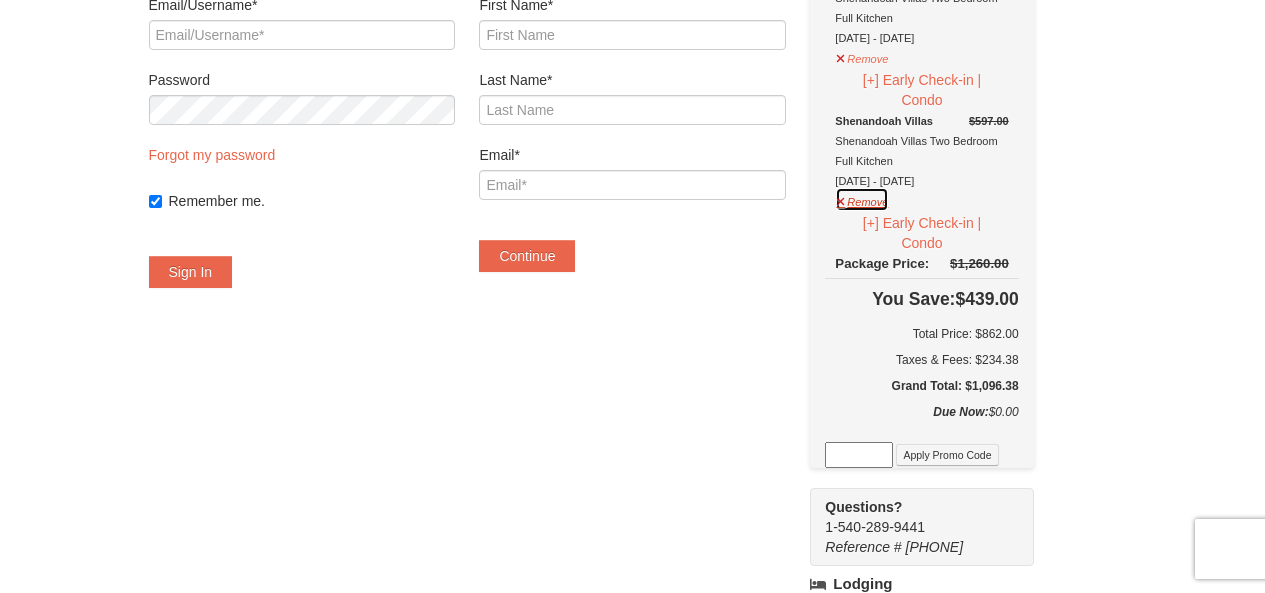 click on "Remove" at bounding box center [862, 199] 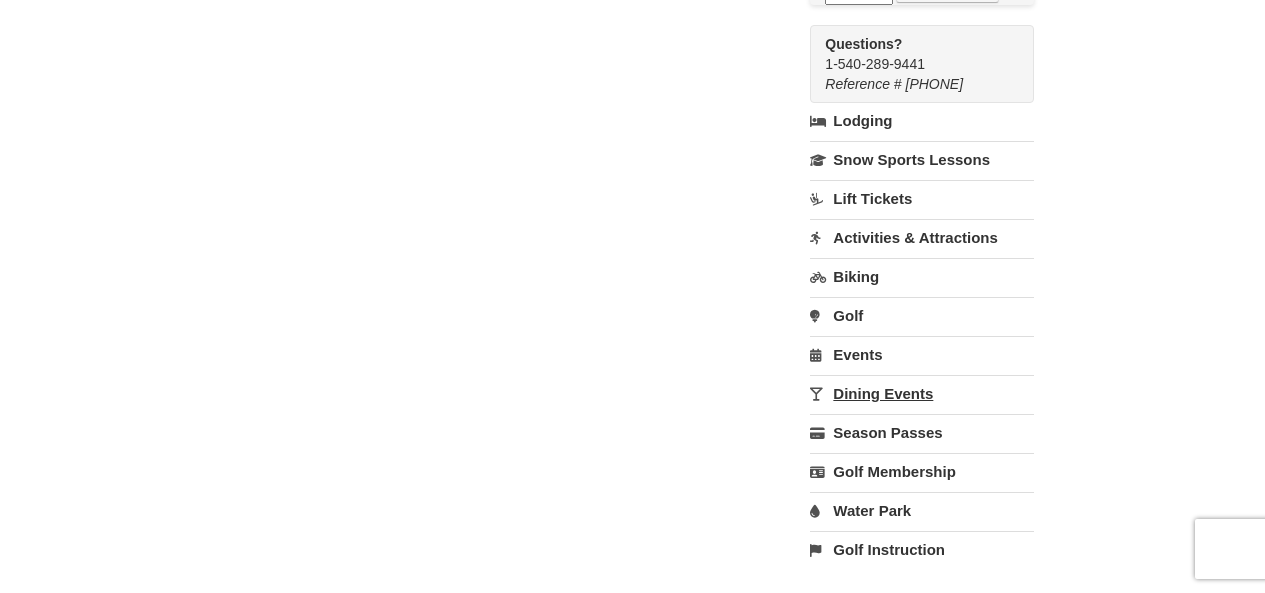 scroll, scrollTop: 600, scrollLeft: 0, axis: vertical 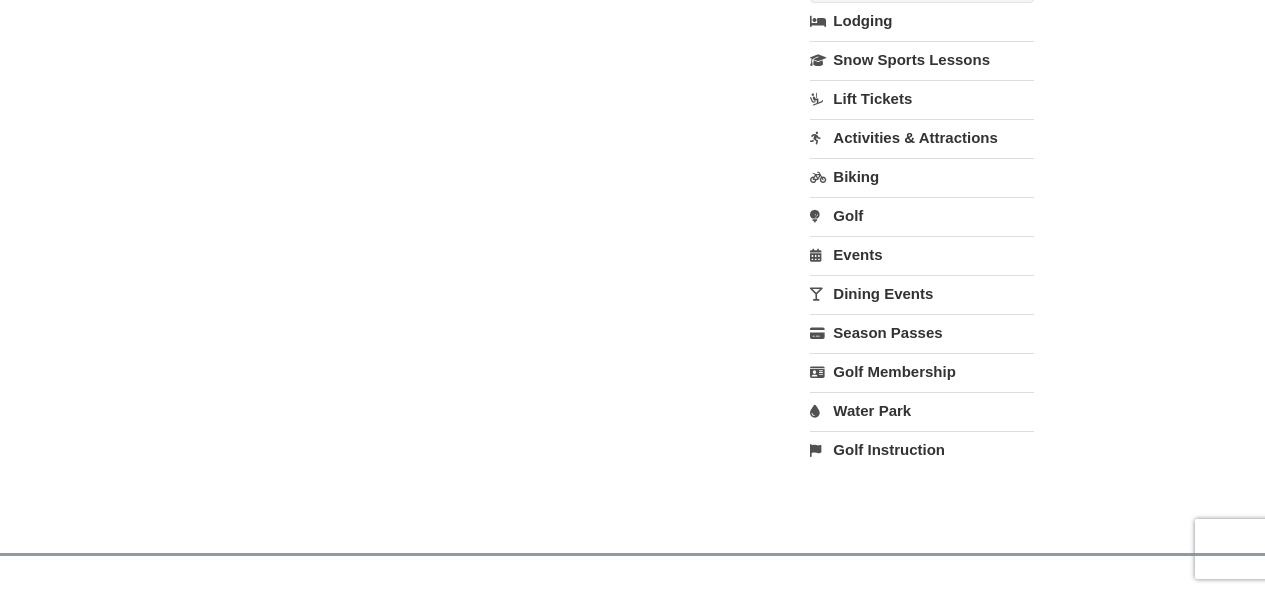 click on "Water Park" at bounding box center (921, 410) 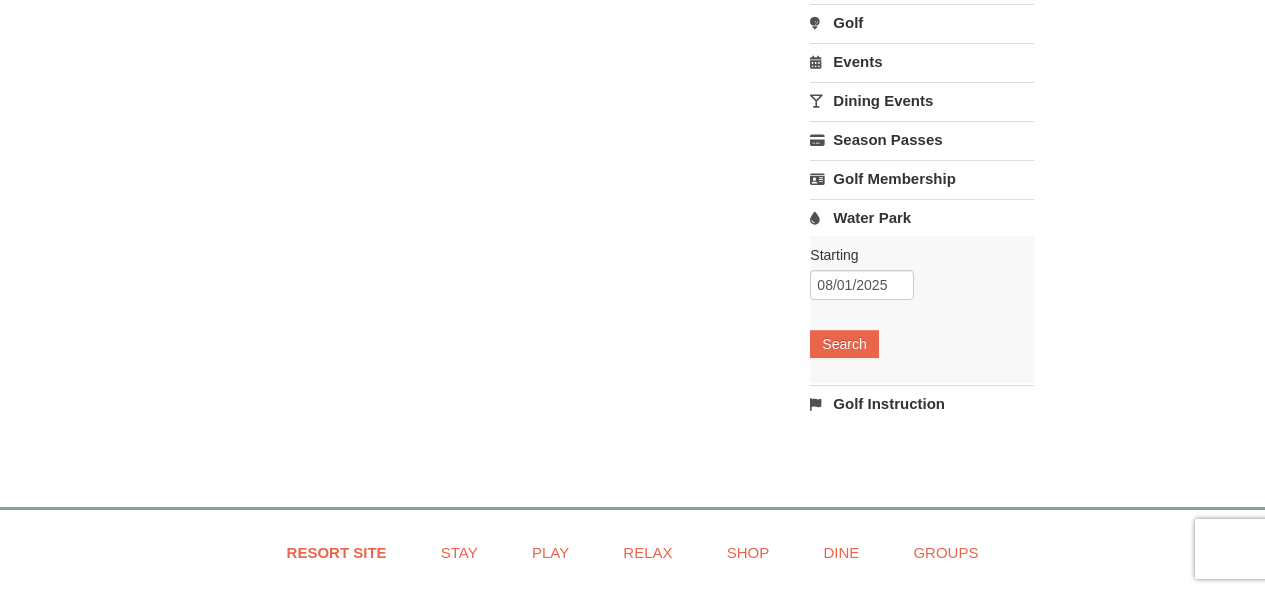 scroll, scrollTop: 800, scrollLeft: 0, axis: vertical 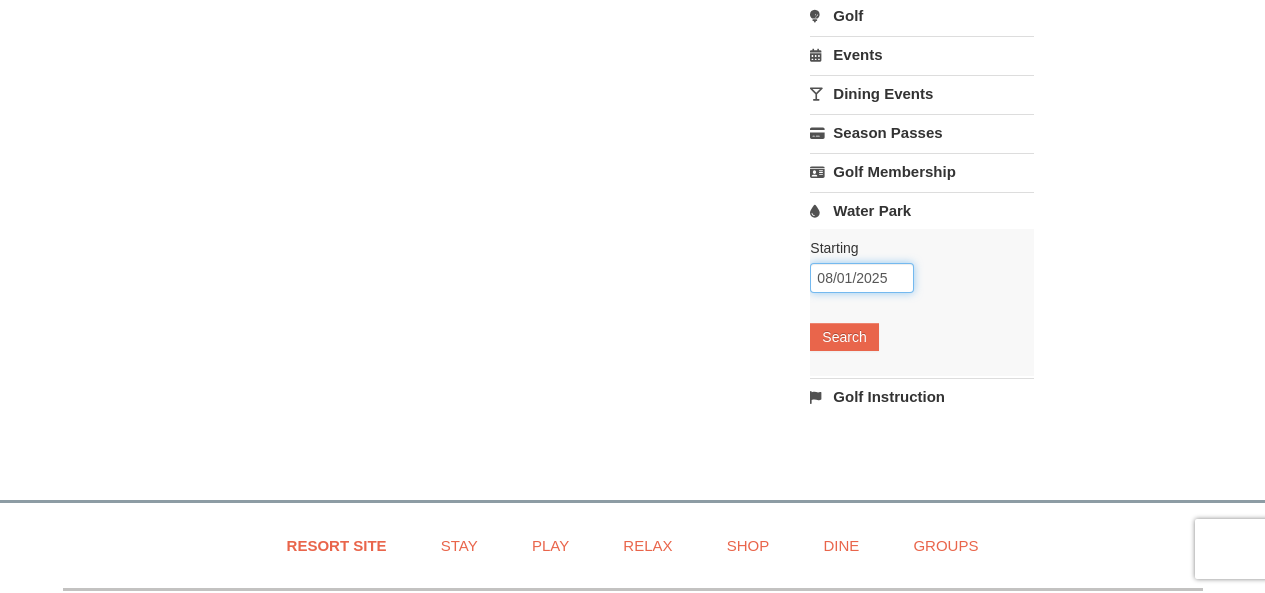 click on "08/01/2025" at bounding box center (862, 278) 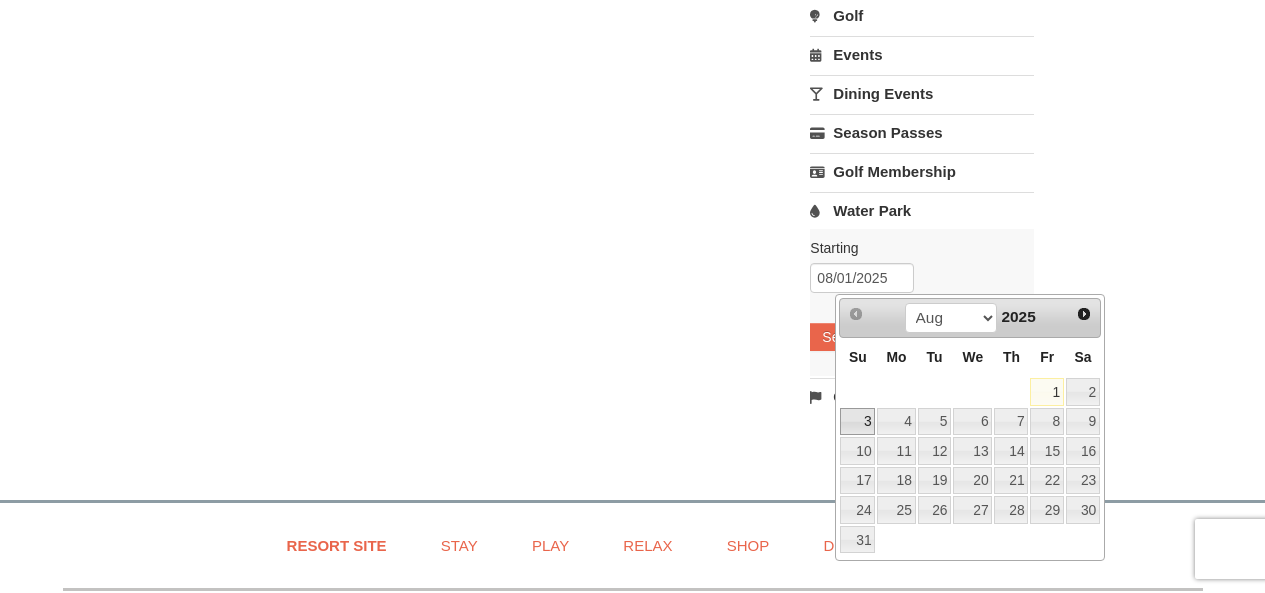 click on "3" at bounding box center [857, 422] 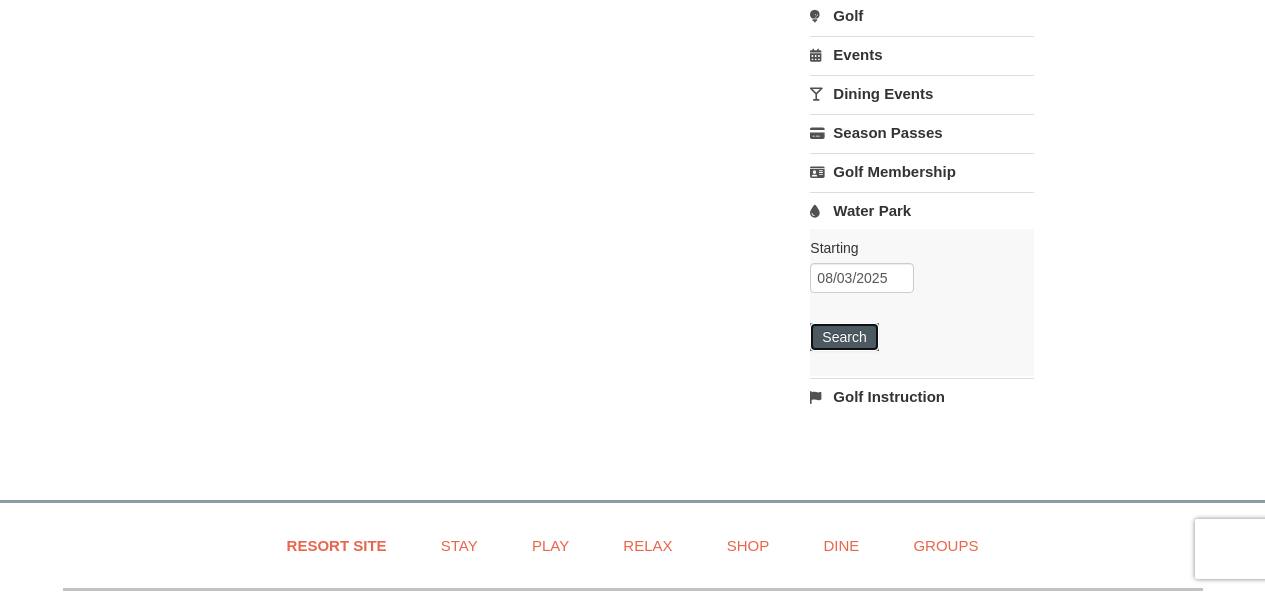 click on "Search" at bounding box center [844, 337] 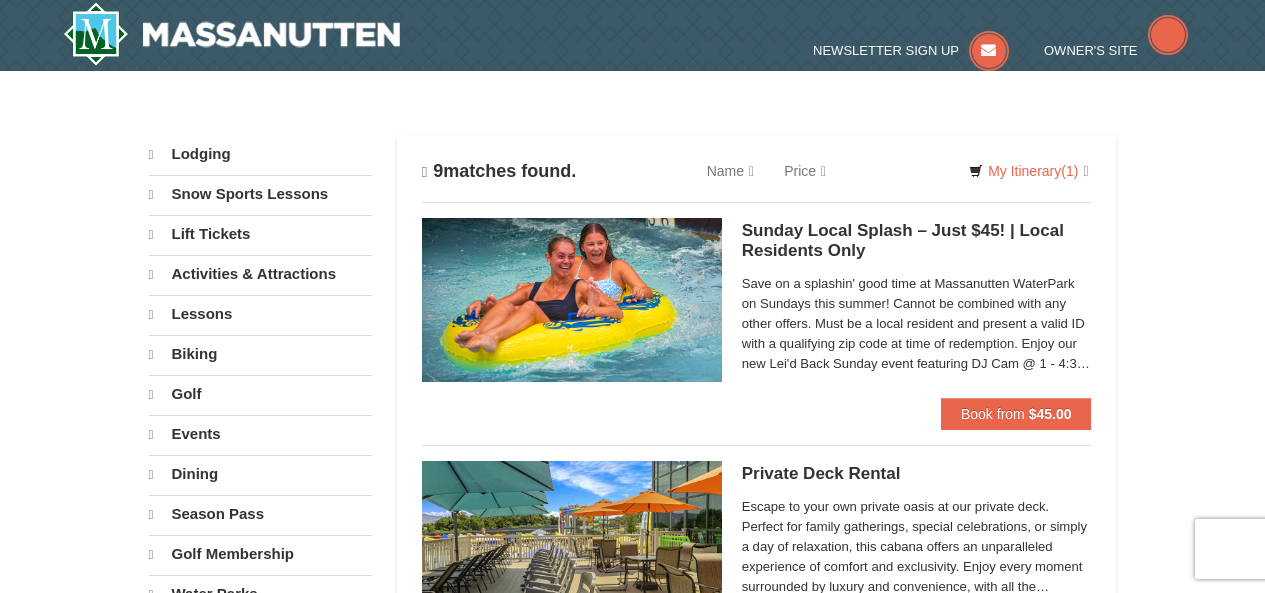 scroll, scrollTop: 0, scrollLeft: 0, axis: both 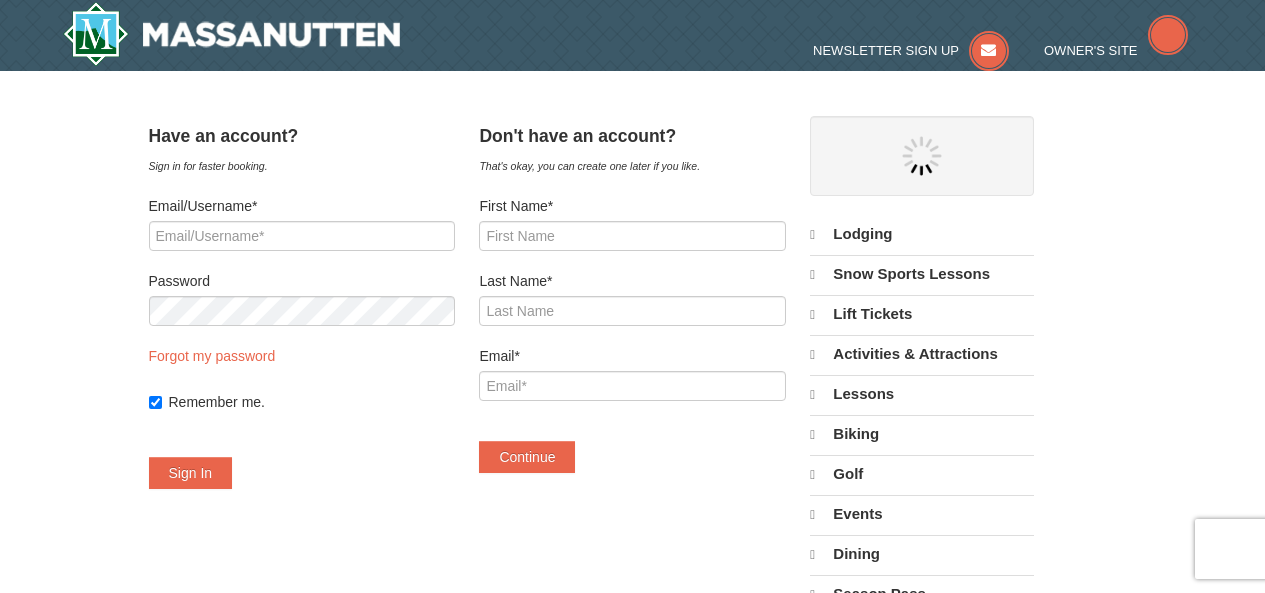 select on "8" 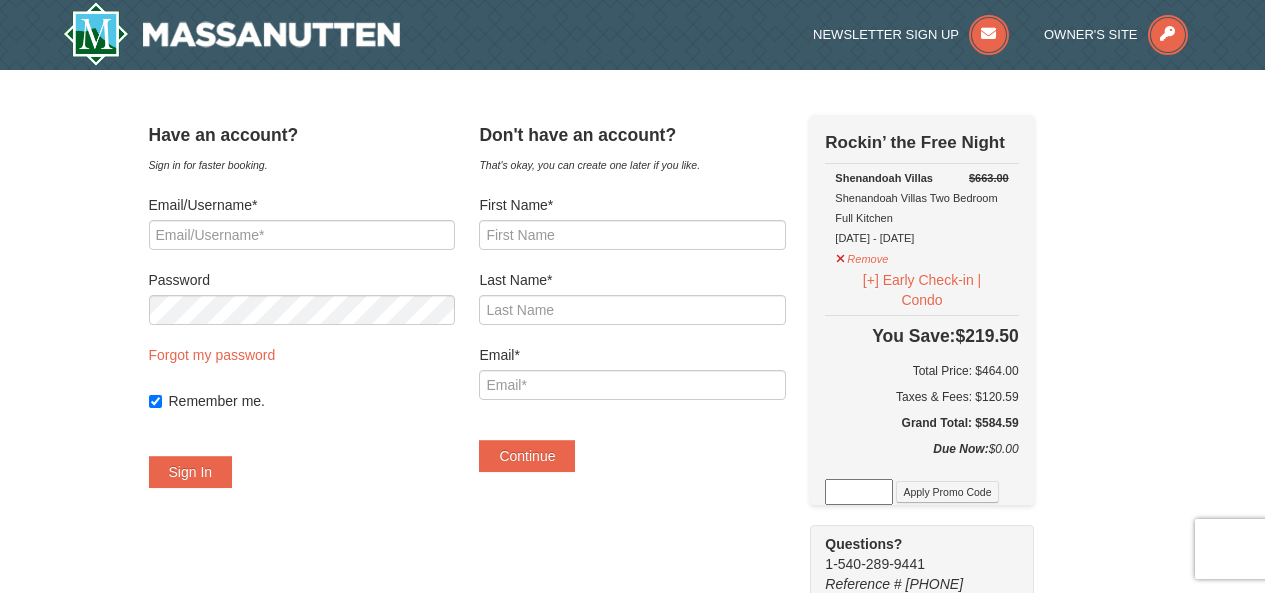 scroll, scrollTop: 761, scrollLeft: 0, axis: vertical 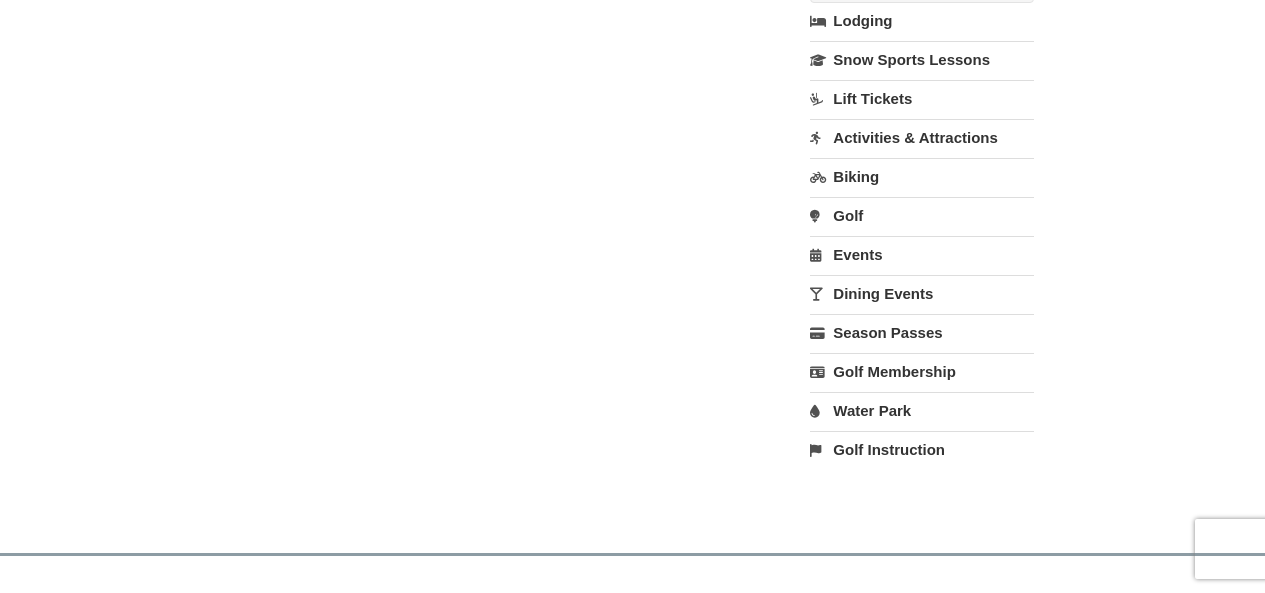 click on "Water Park" at bounding box center [921, 410] 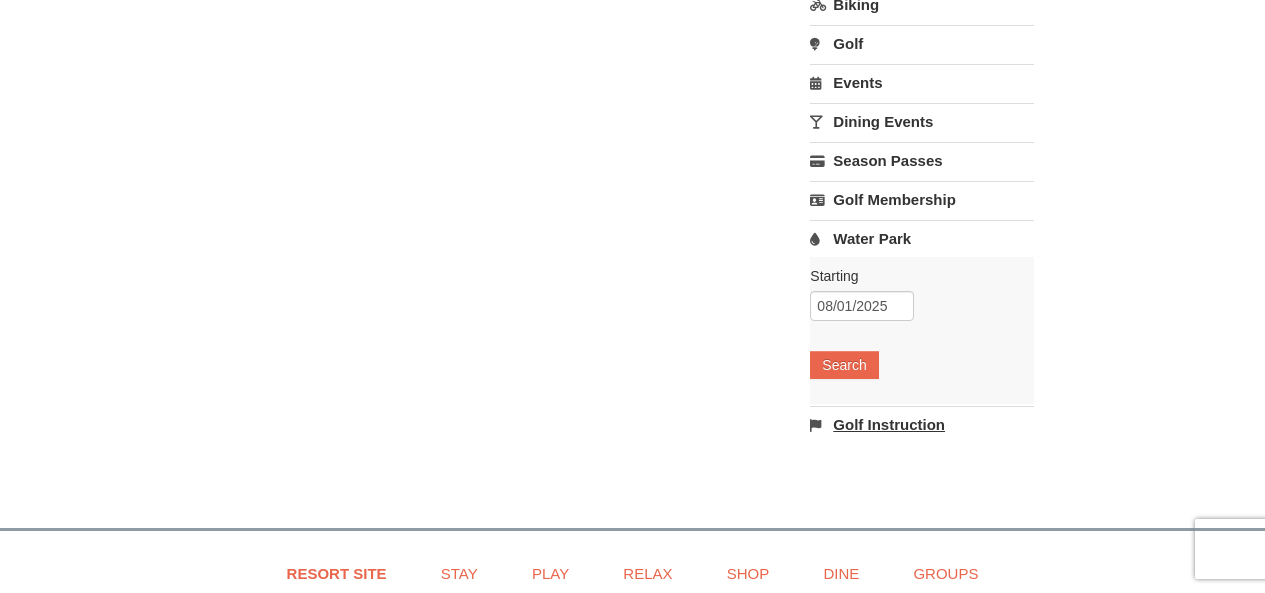 scroll, scrollTop: 800, scrollLeft: 0, axis: vertical 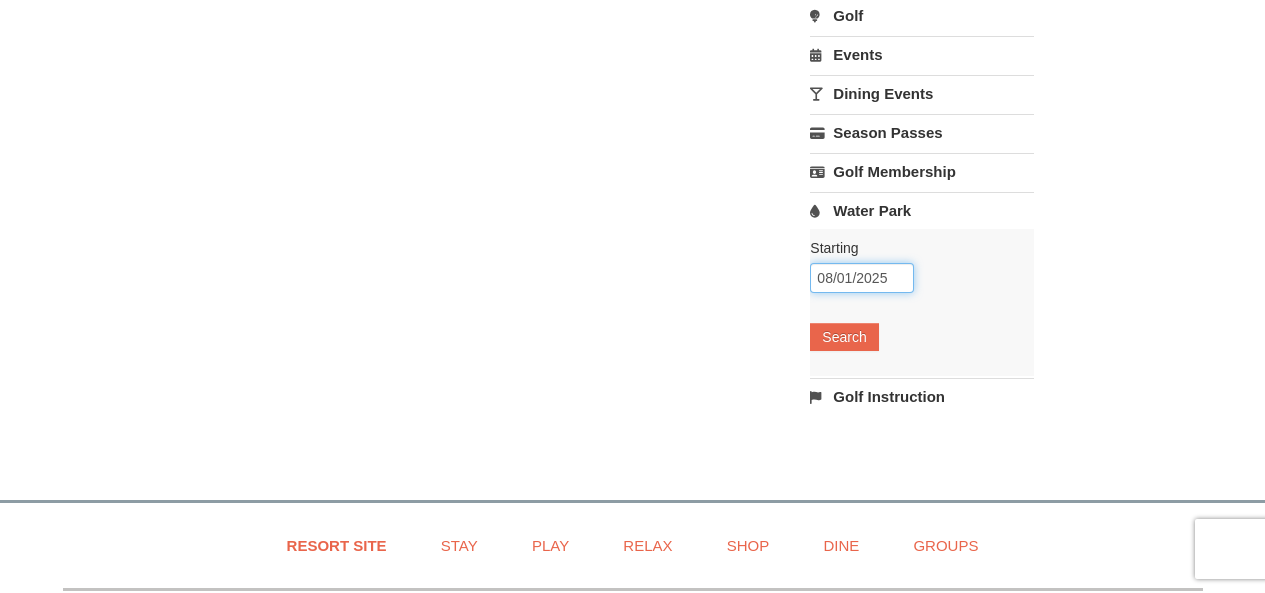 click on "08/01/2025" at bounding box center [862, 278] 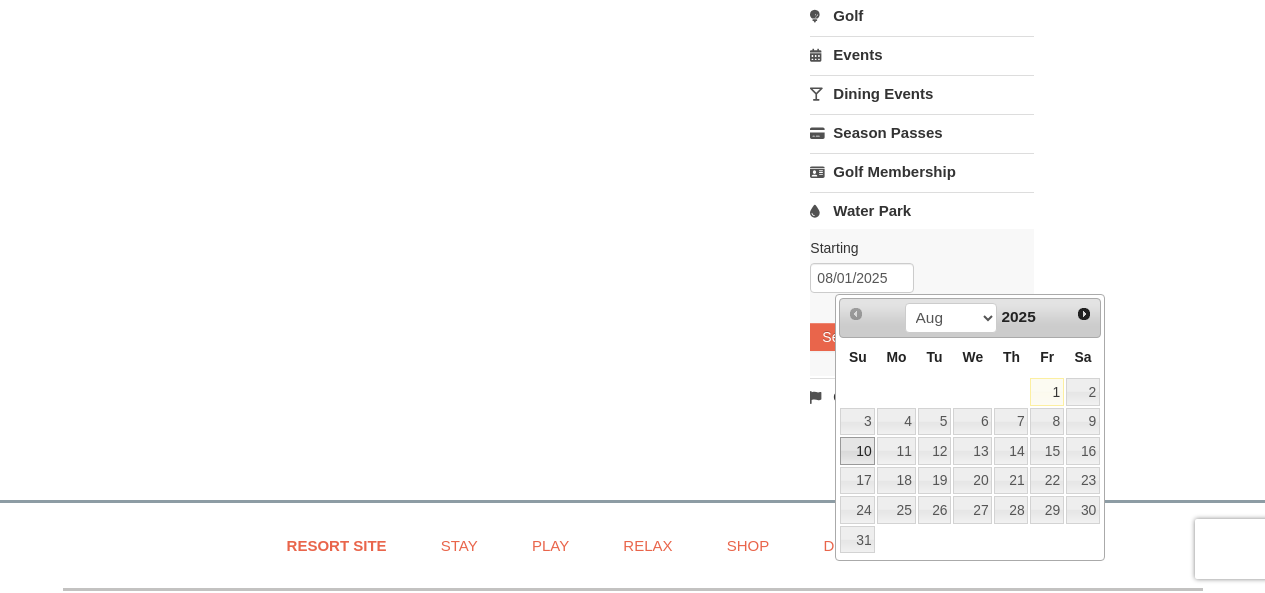 click on "10" at bounding box center (857, 451) 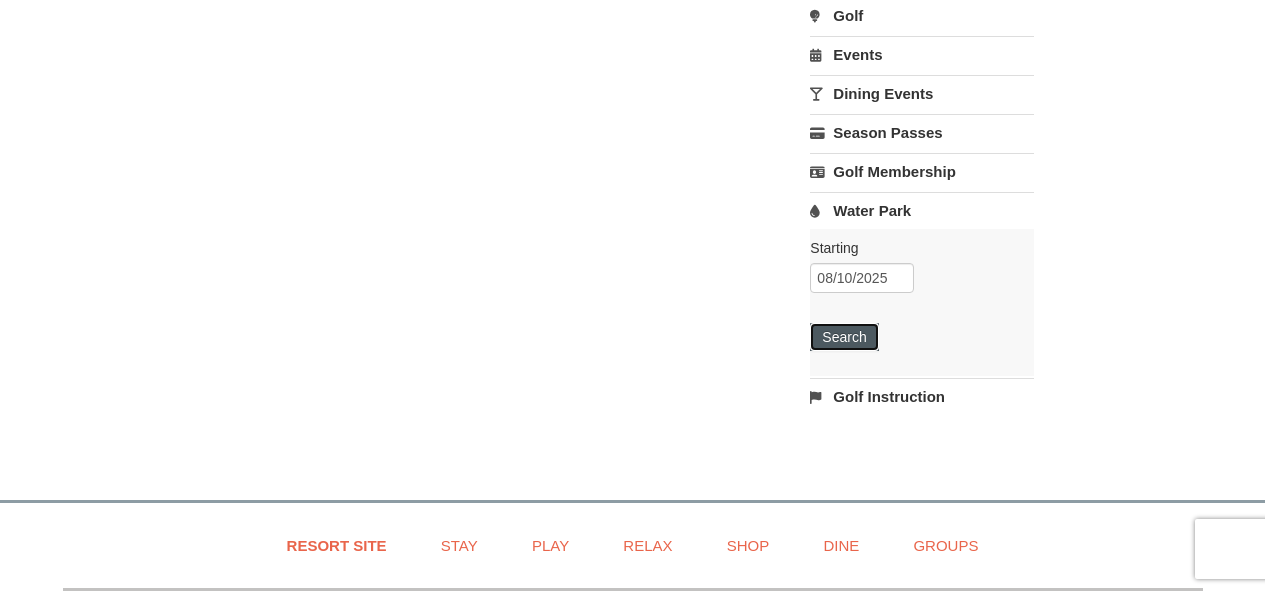 click on "Search" at bounding box center (844, 337) 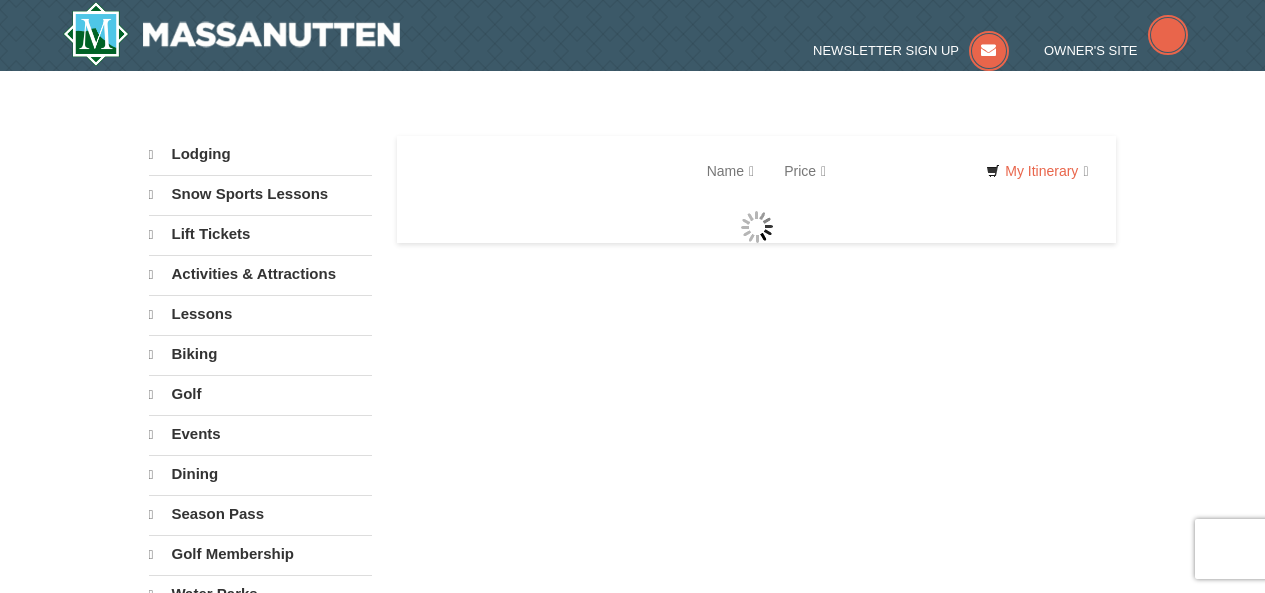 scroll, scrollTop: 0, scrollLeft: 0, axis: both 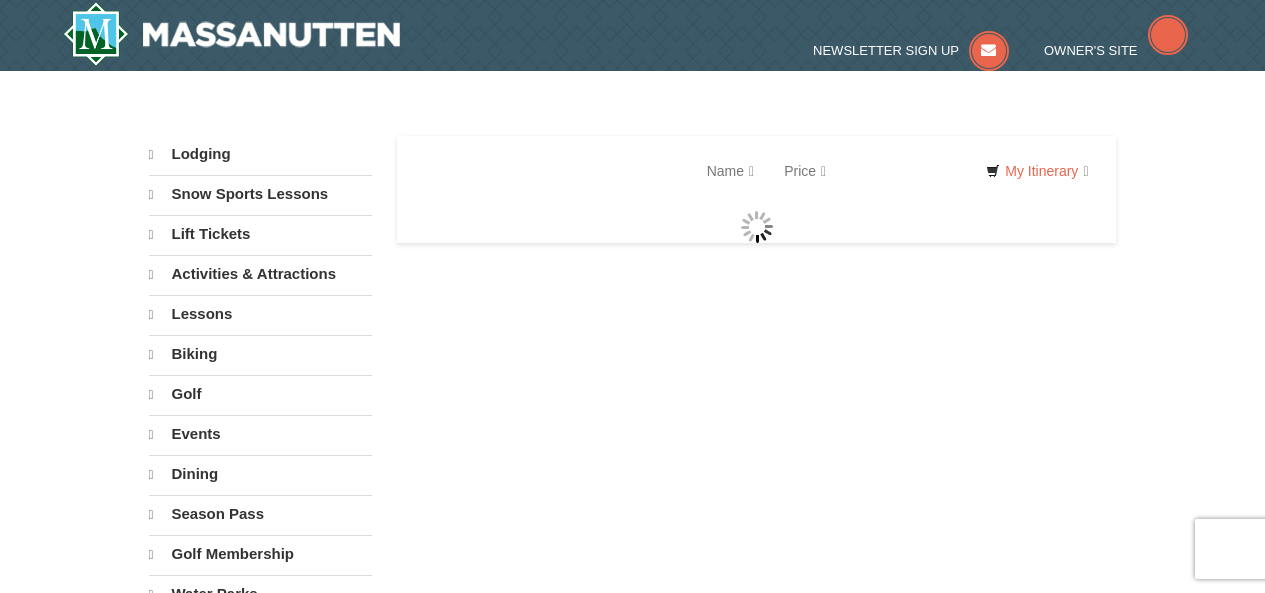select on "8" 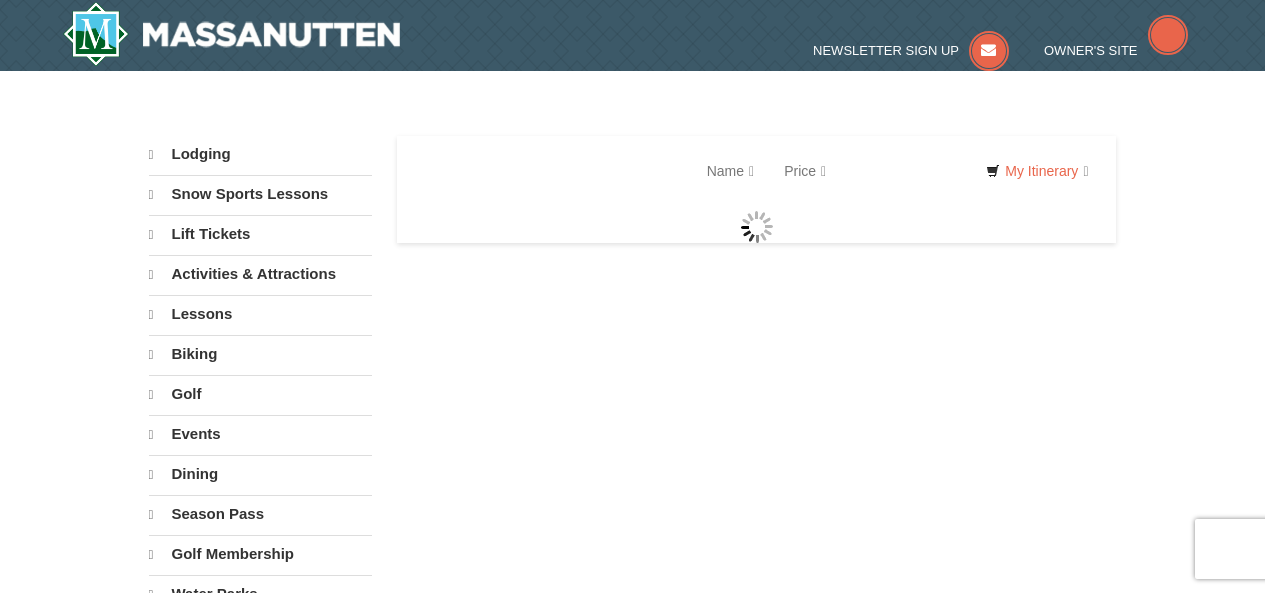 select on "8" 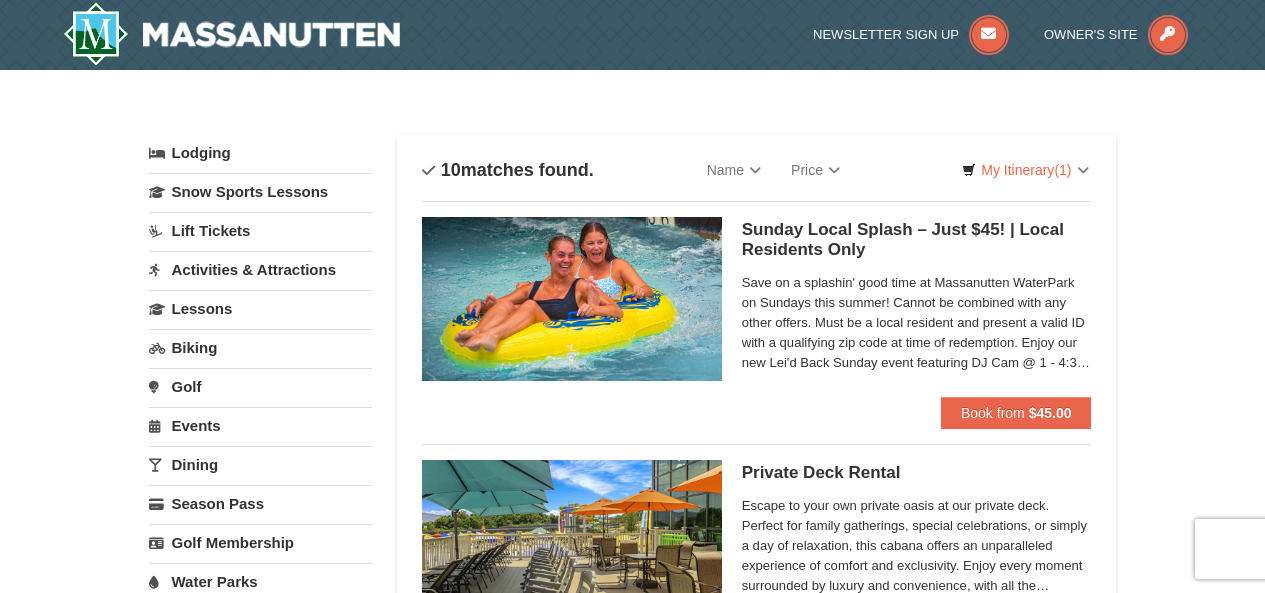 scroll, scrollTop: 0, scrollLeft: 0, axis: both 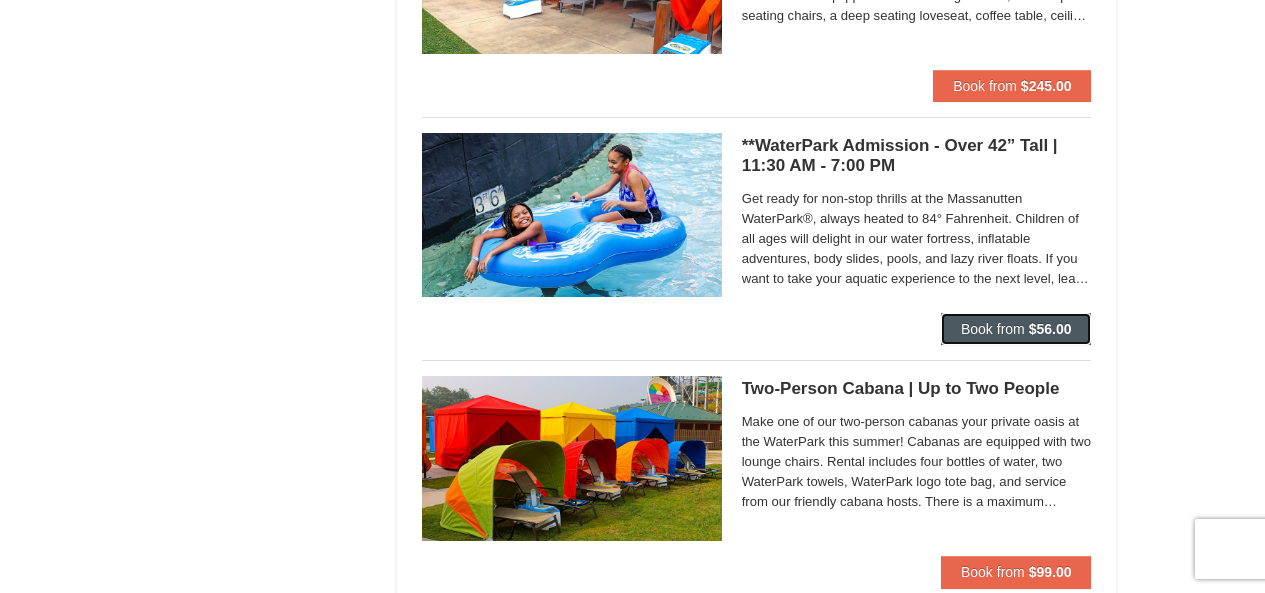 click on "Book from" at bounding box center [993, 329] 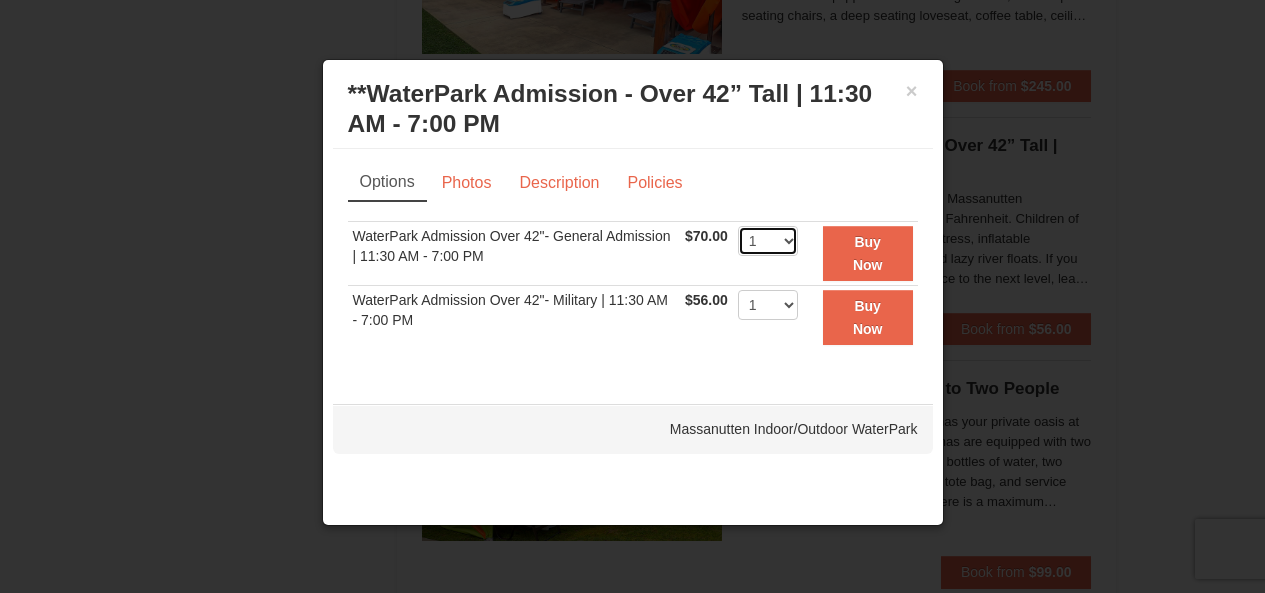 click on "1
2
3
4
5
6
7
8
9
10
11
12
13
14
15
16
17
18
19
20
21 22" at bounding box center [768, 241] 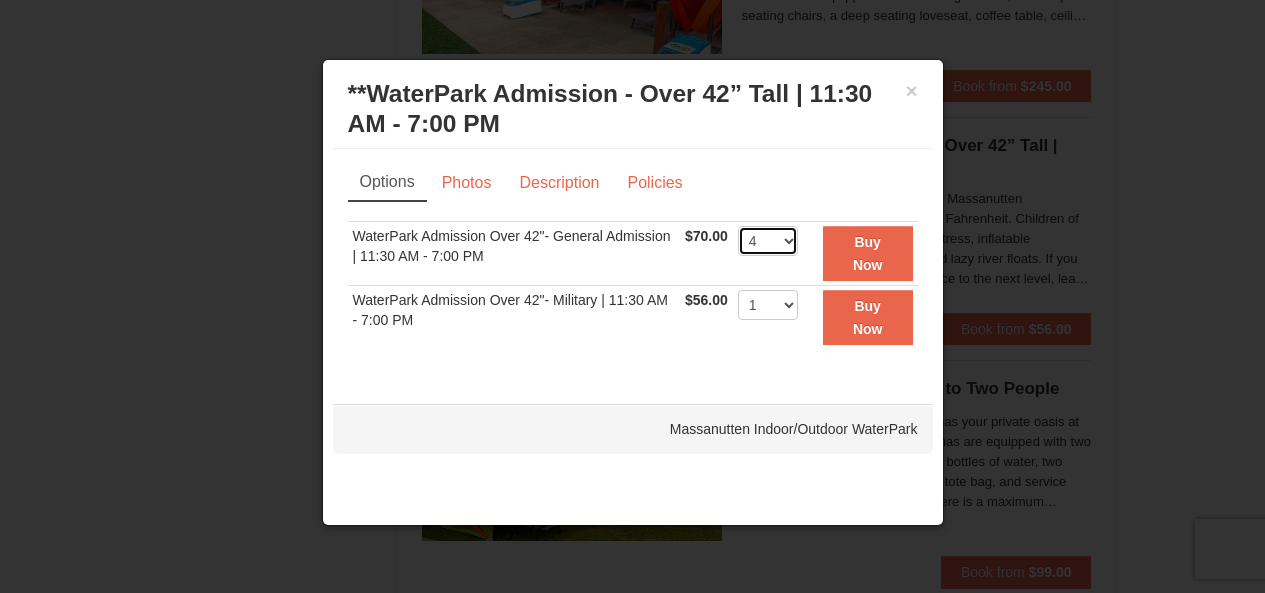 click on "1
2
3
4
5
6
7
8
9
10
11
12
13
14
15
16
17
18
19
20
21 22" at bounding box center (768, 241) 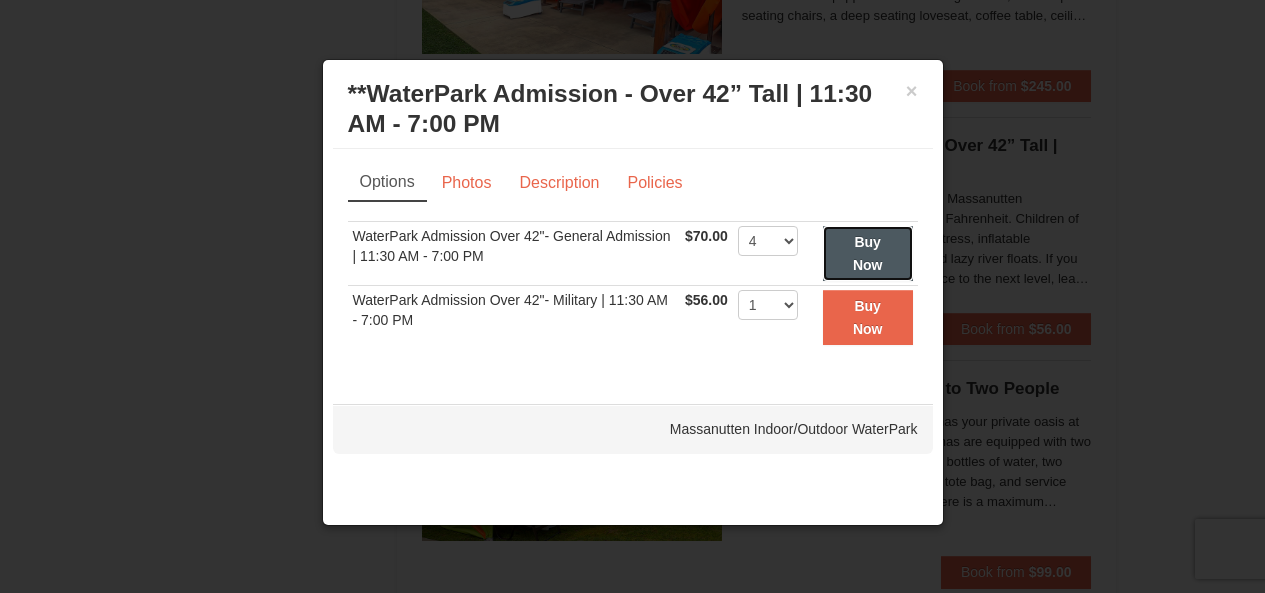 click on "Buy Now" at bounding box center [868, 253] 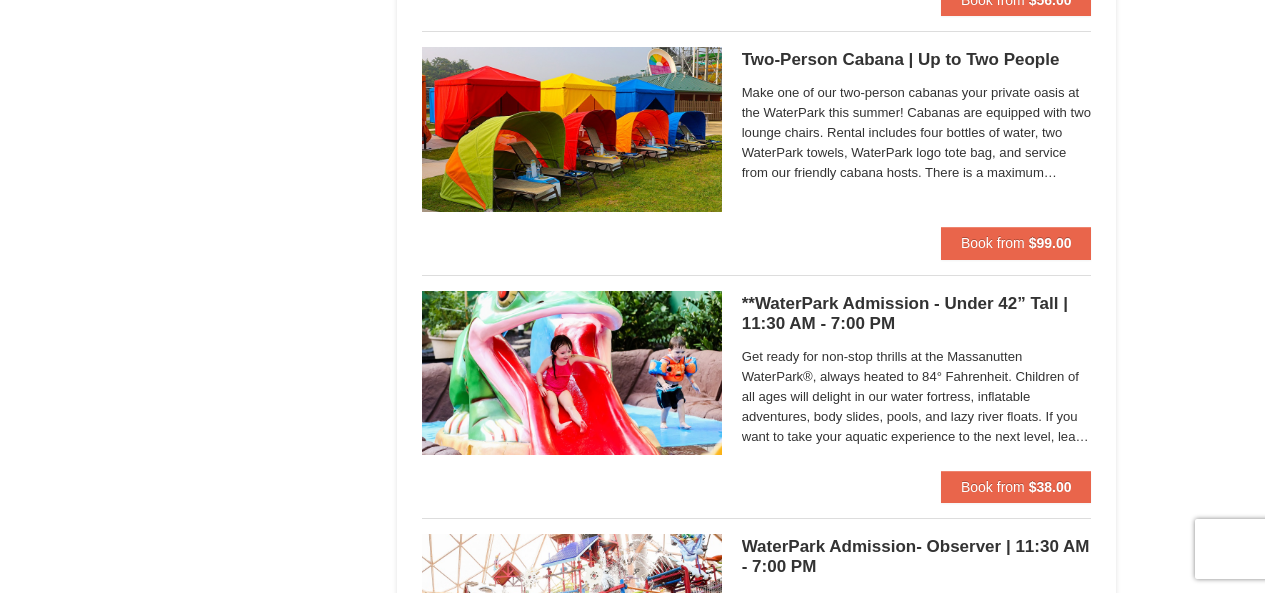 scroll, scrollTop: 1596, scrollLeft: 0, axis: vertical 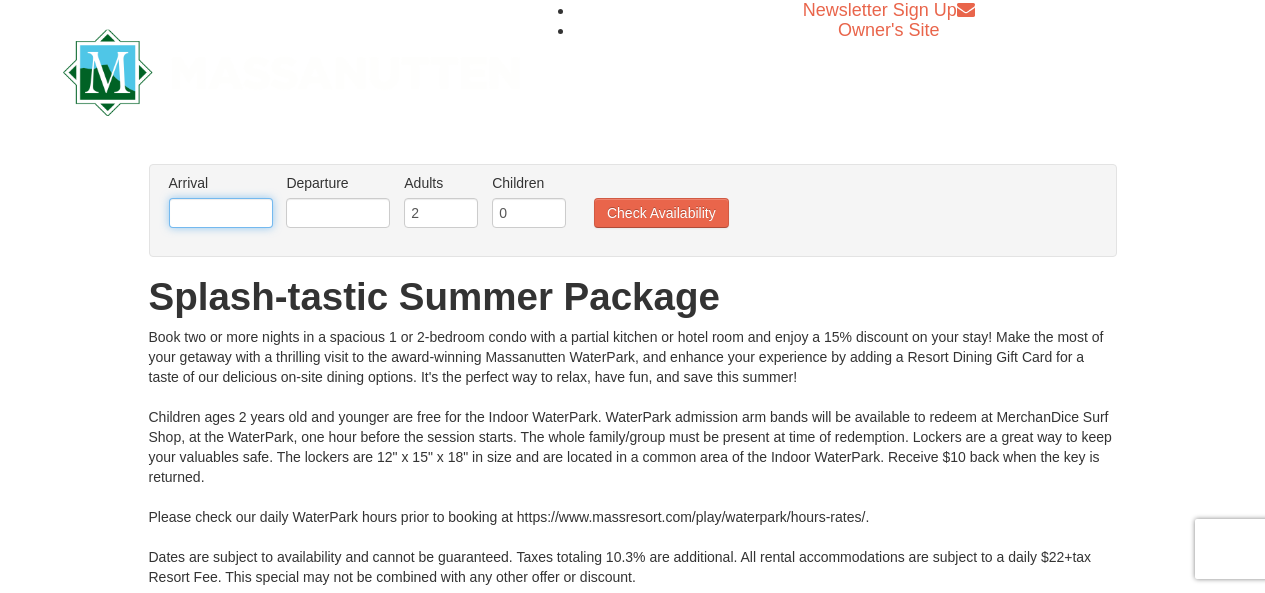 click at bounding box center [221, 213] 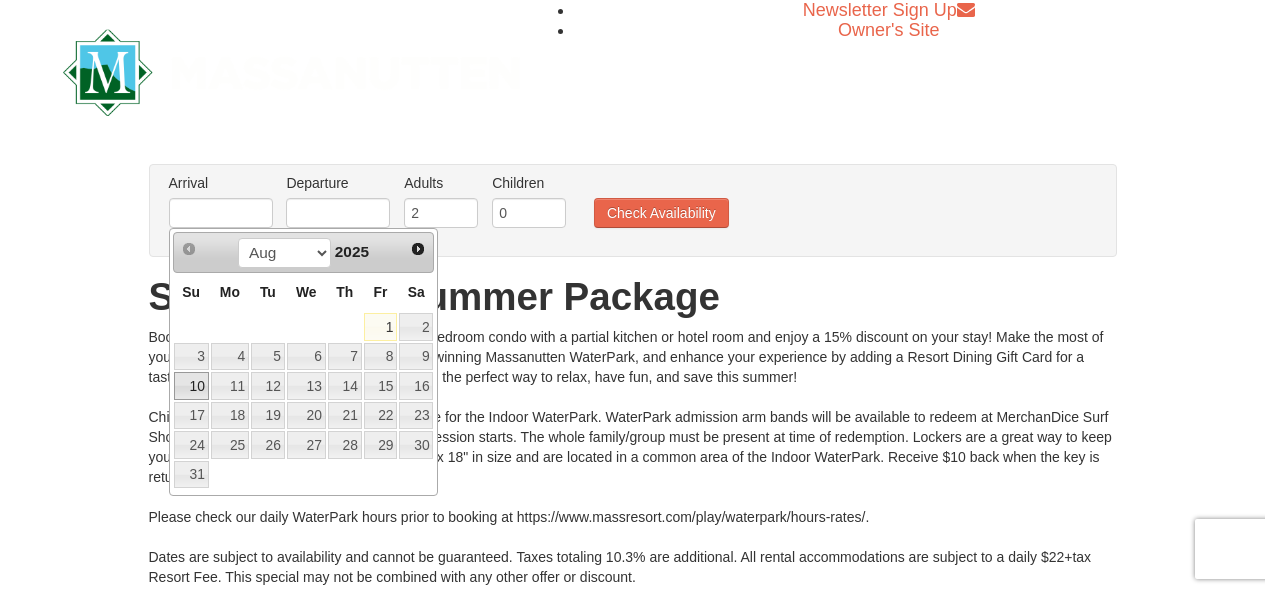 click on "10" at bounding box center (191, 386) 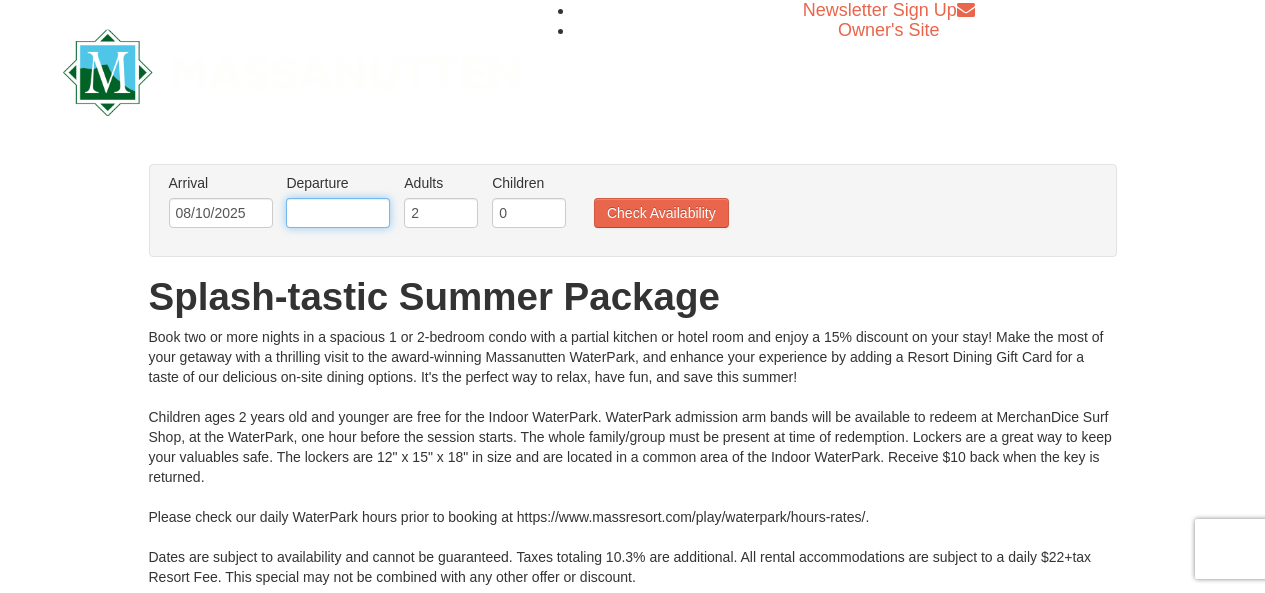 click at bounding box center [338, 213] 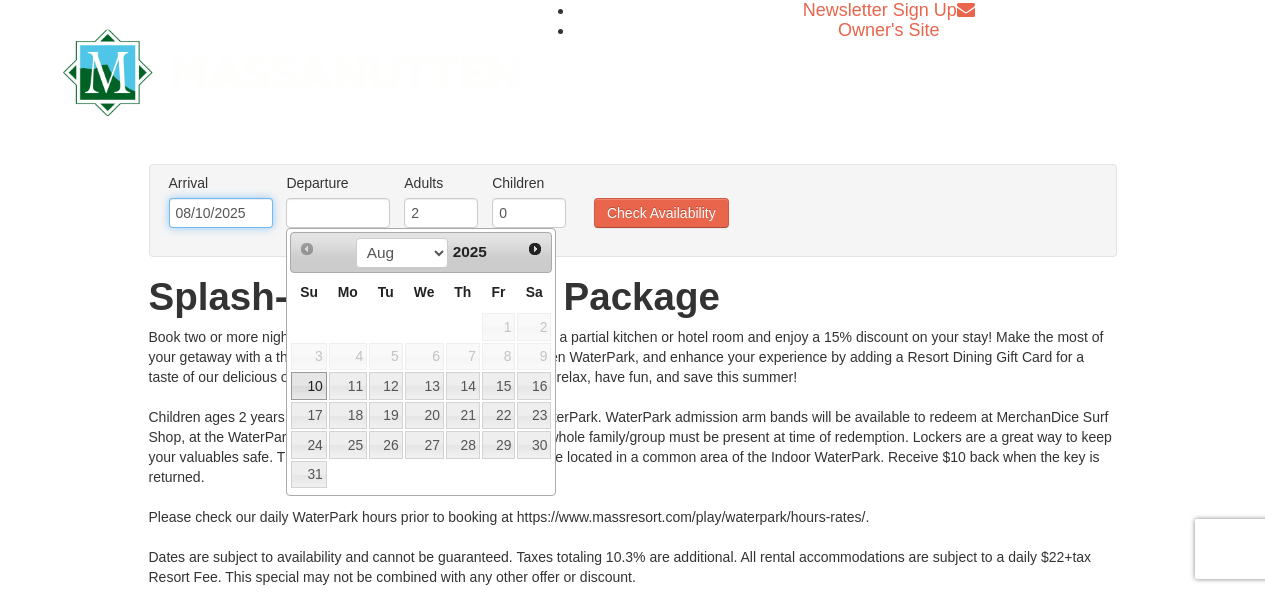 click on "08/10/2025" at bounding box center [221, 213] 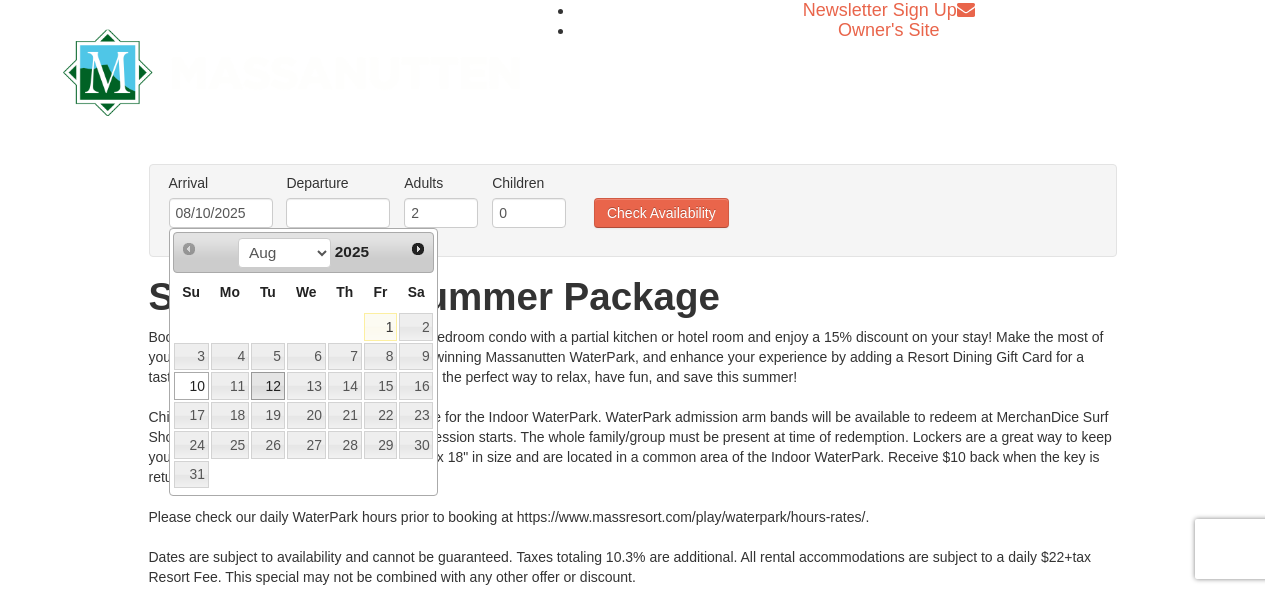 click on "12" at bounding box center (268, 386) 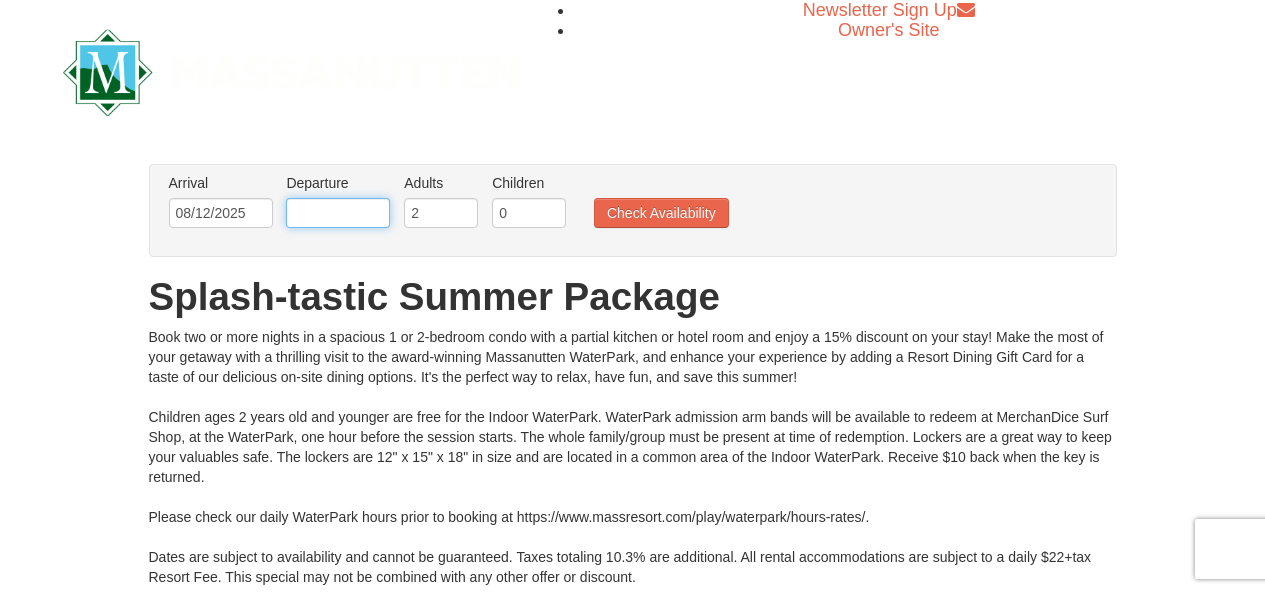 click at bounding box center (338, 213) 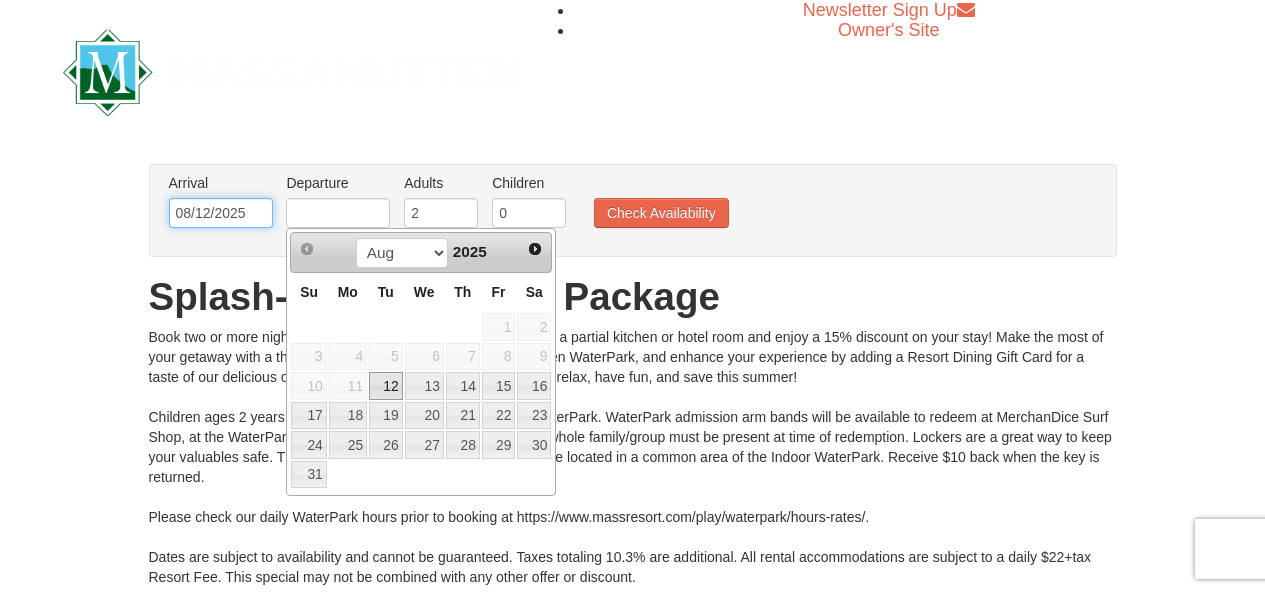 click on "08/12/2025" at bounding box center [221, 213] 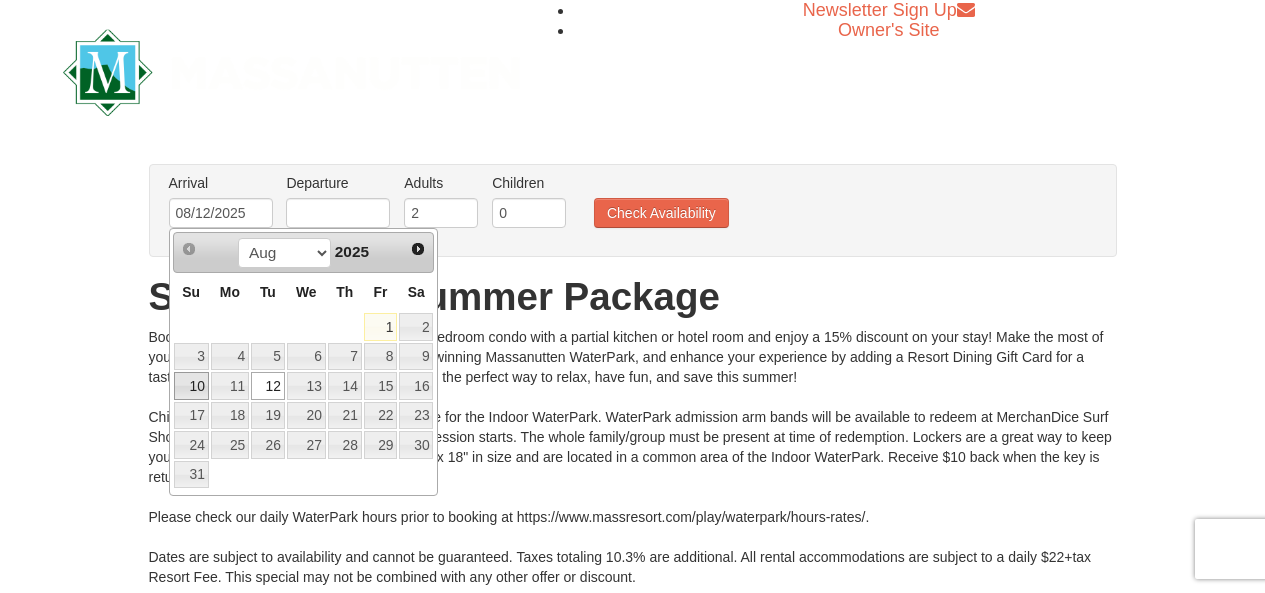 click on "10" at bounding box center [191, 386] 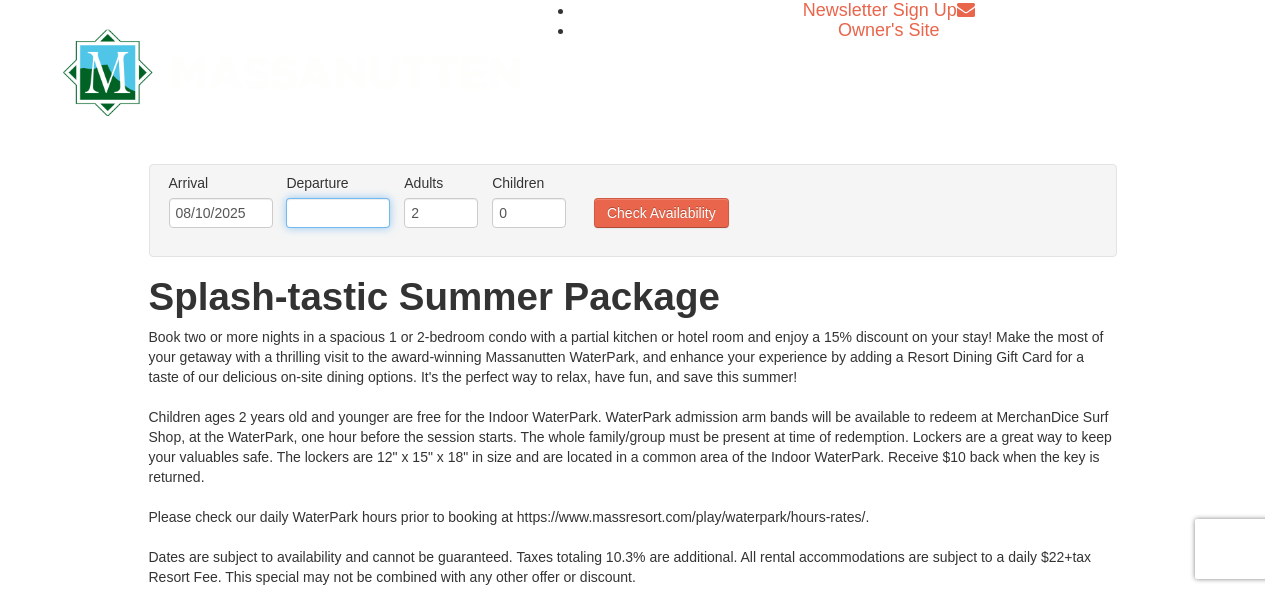 click at bounding box center (338, 213) 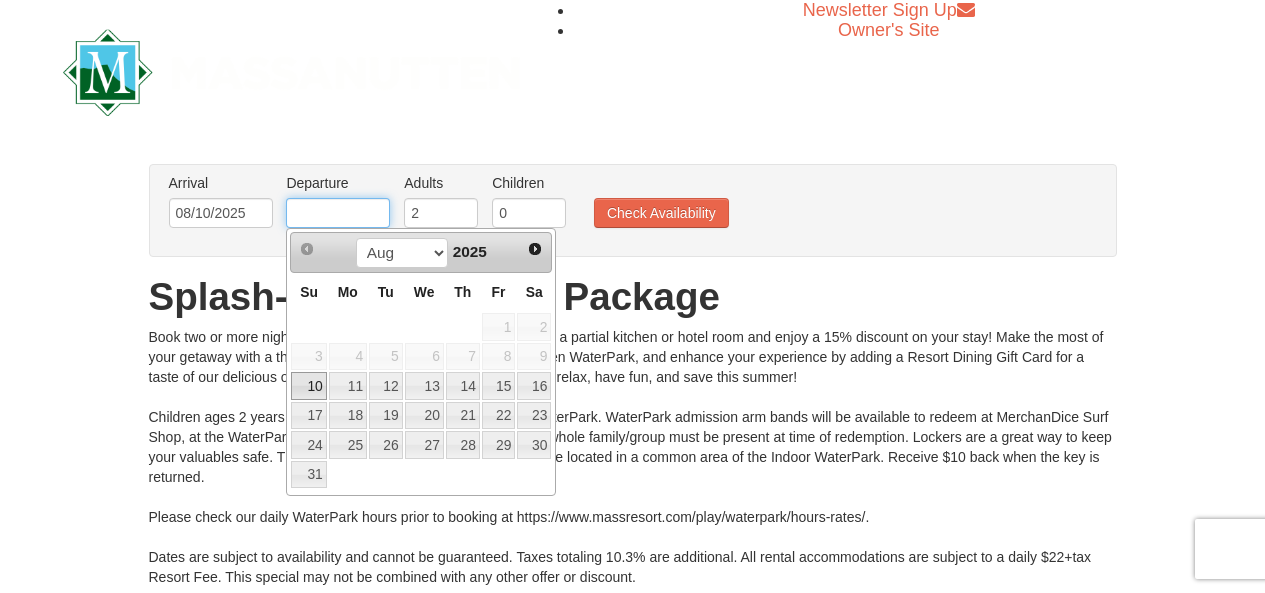 type on "08/12/2025" 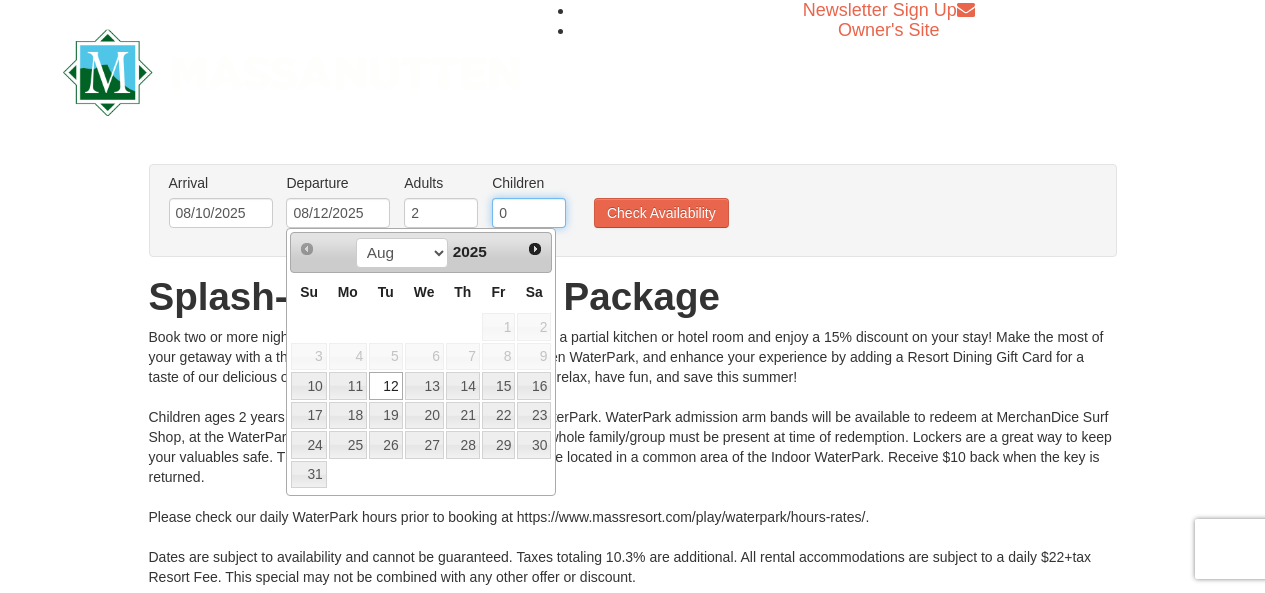 click on "0" at bounding box center [529, 213] 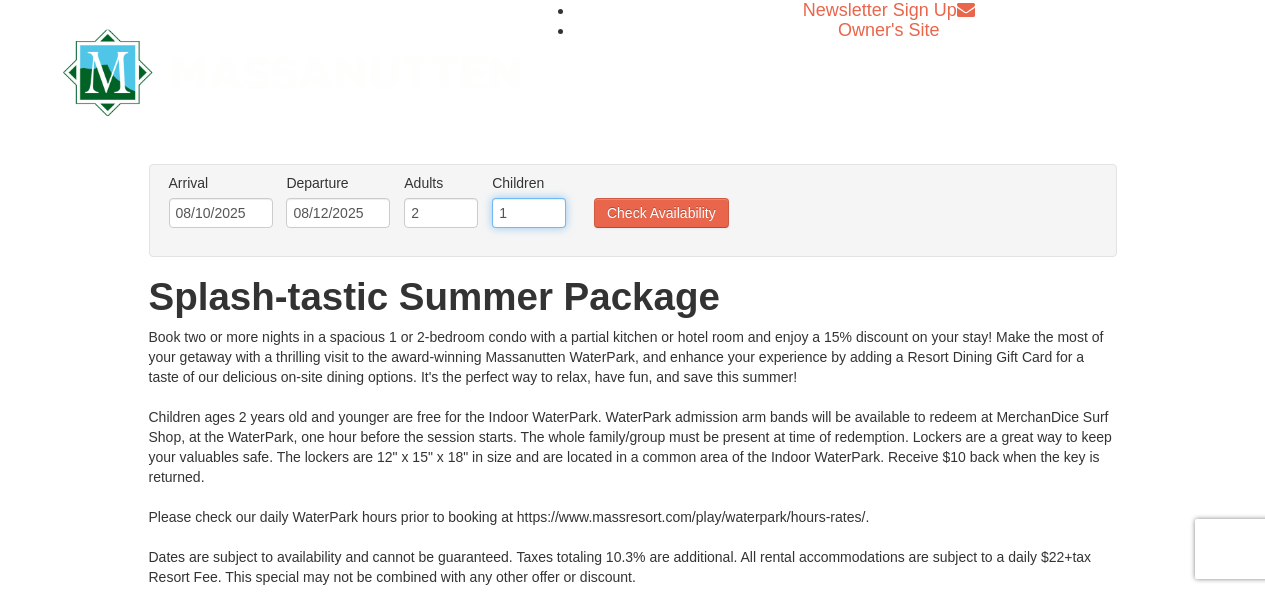 click on "1" at bounding box center (529, 213) 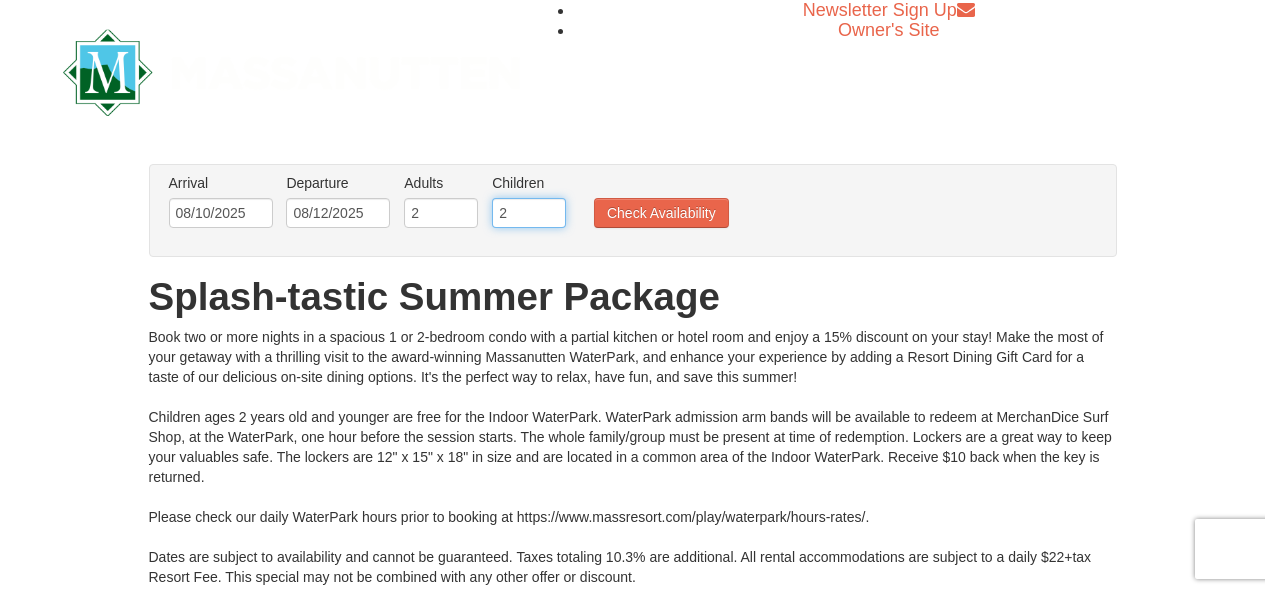 type on "2" 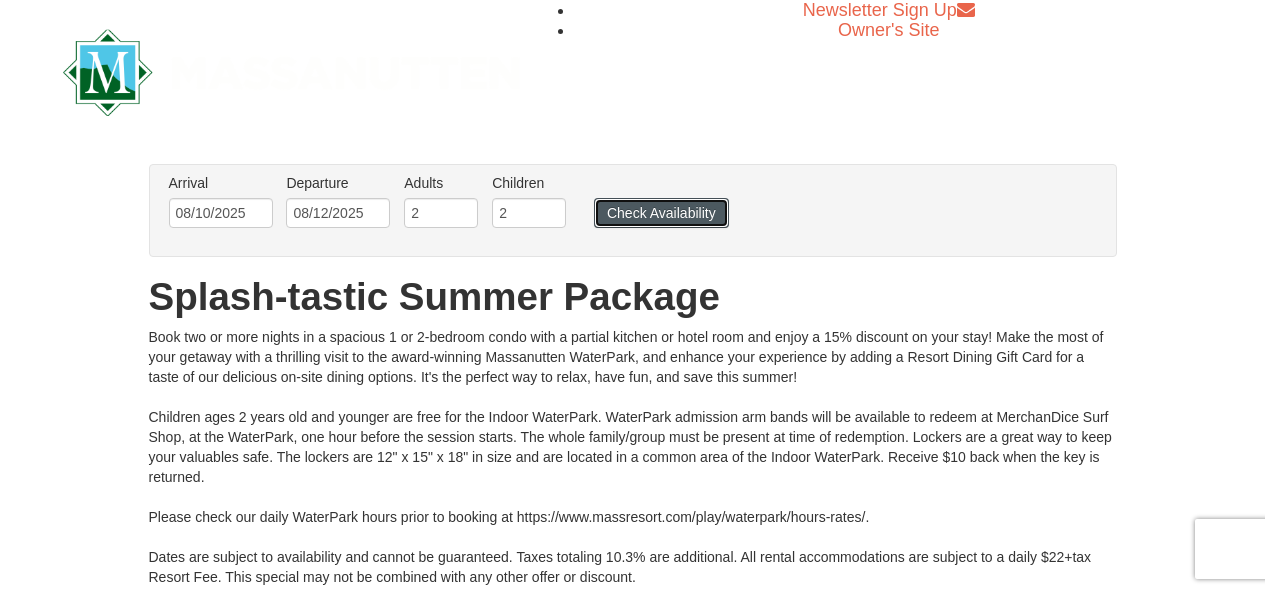 click on "Check Availability" at bounding box center [661, 213] 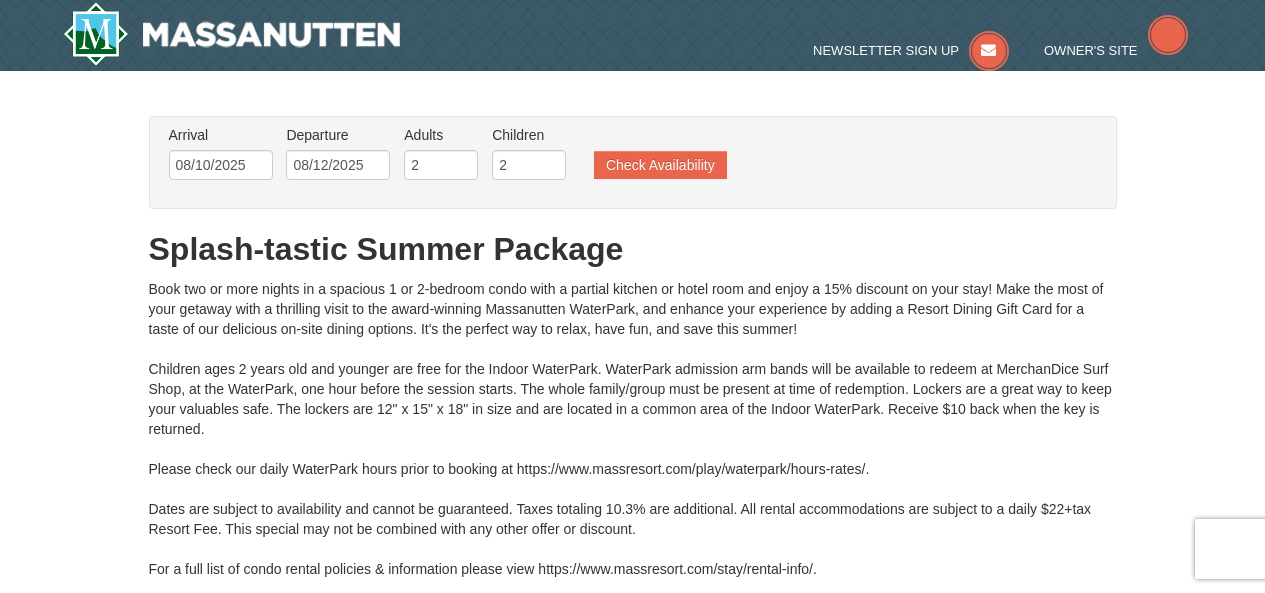 scroll, scrollTop: 0, scrollLeft: 0, axis: both 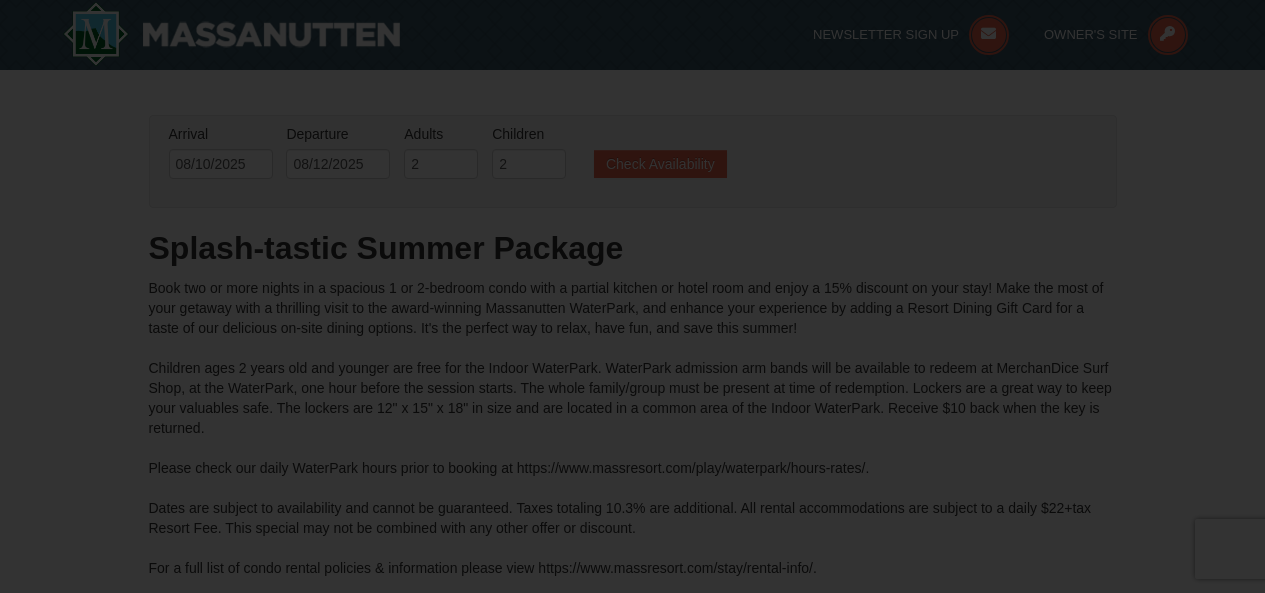 type on "08/10/2025" 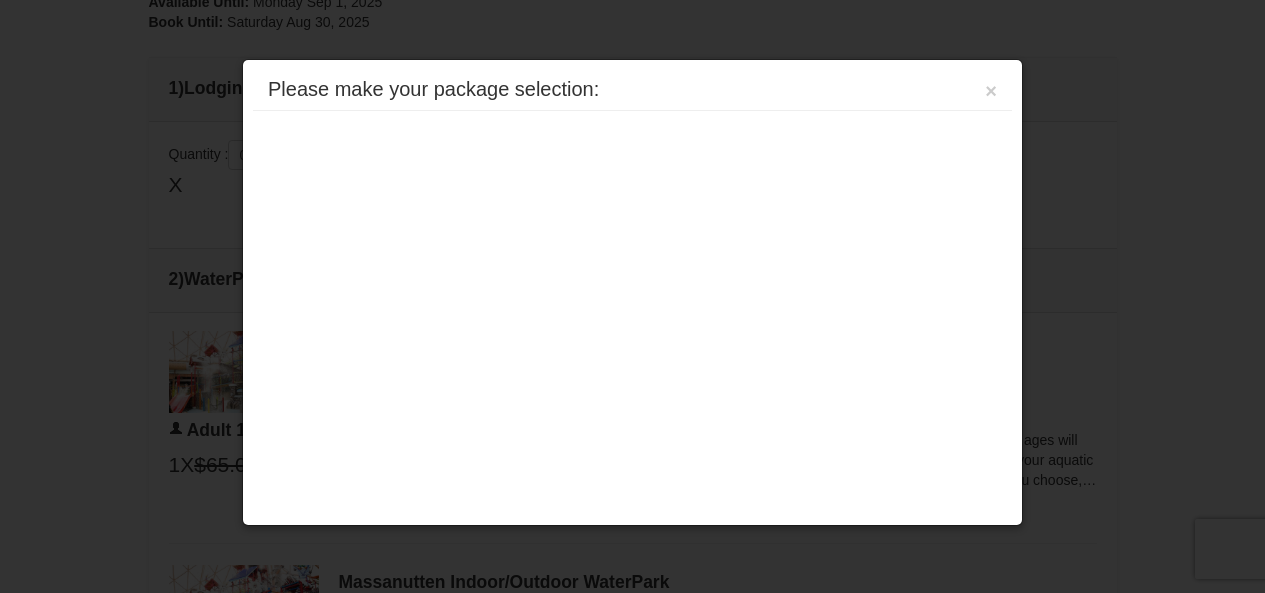 scroll, scrollTop: 771, scrollLeft: 0, axis: vertical 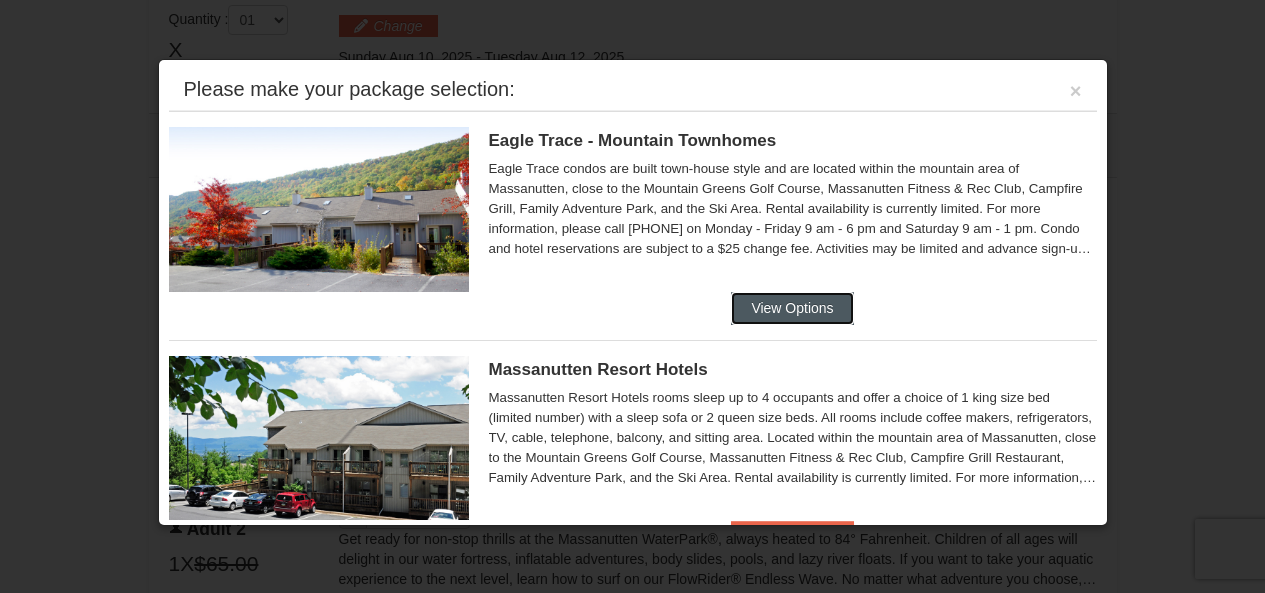 click on "View Options" at bounding box center [792, 308] 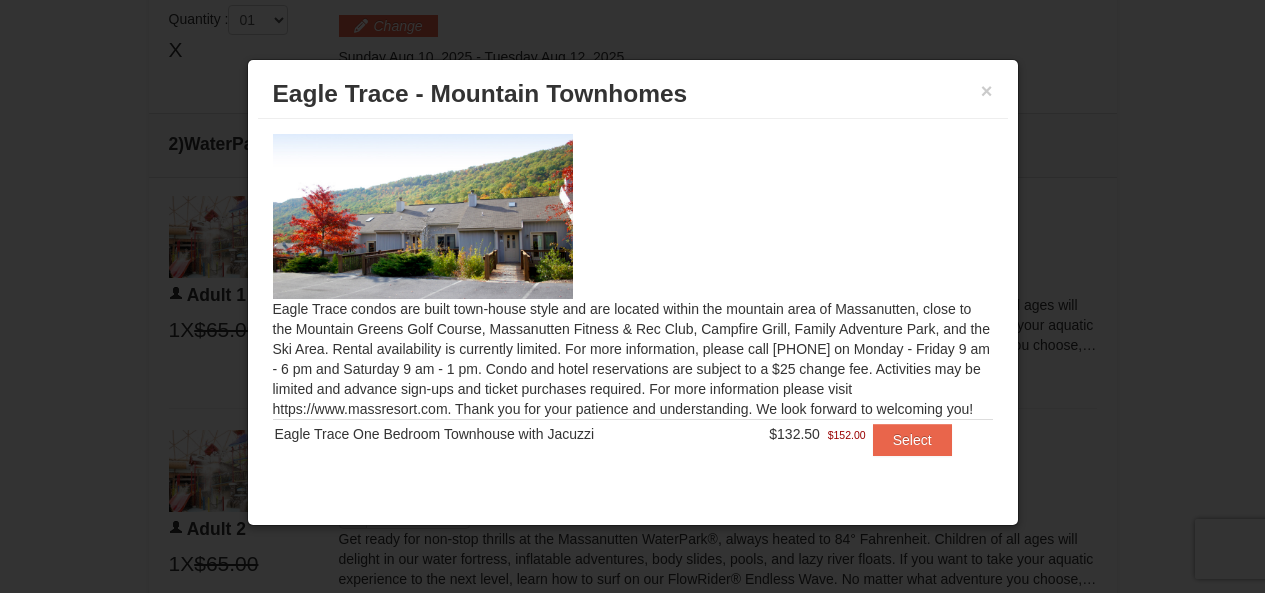 drag, startPoint x: 989, startPoint y: 68, endPoint x: 973, endPoint y: 82, distance: 21.260292 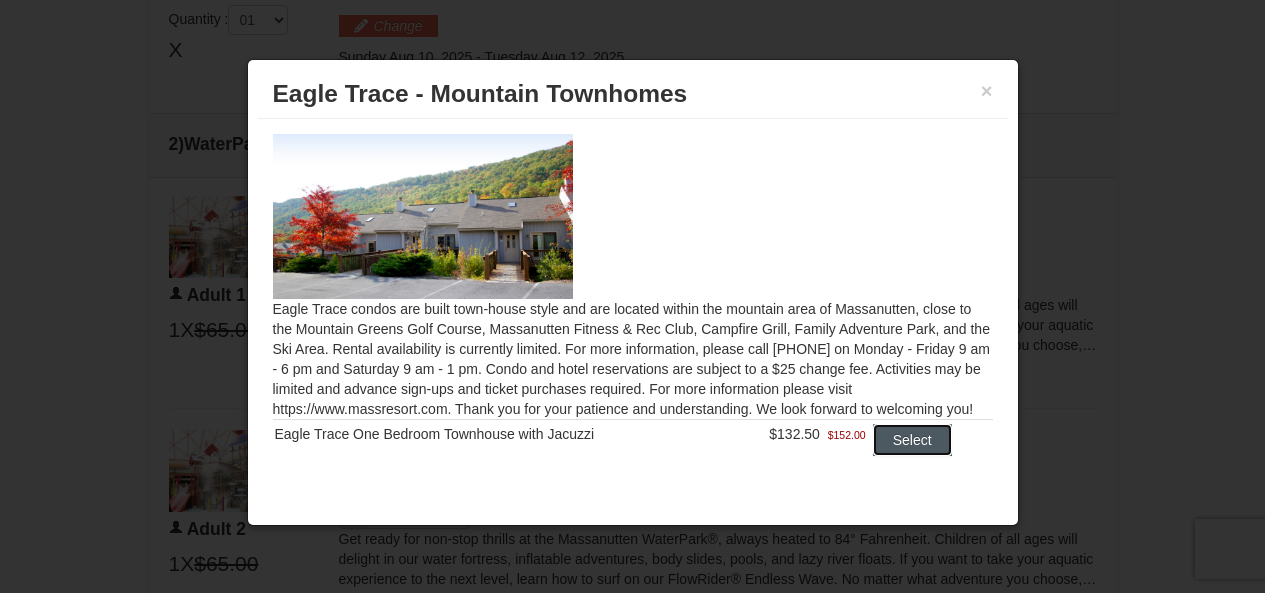 click on "Select" at bounding box center (912, 440) 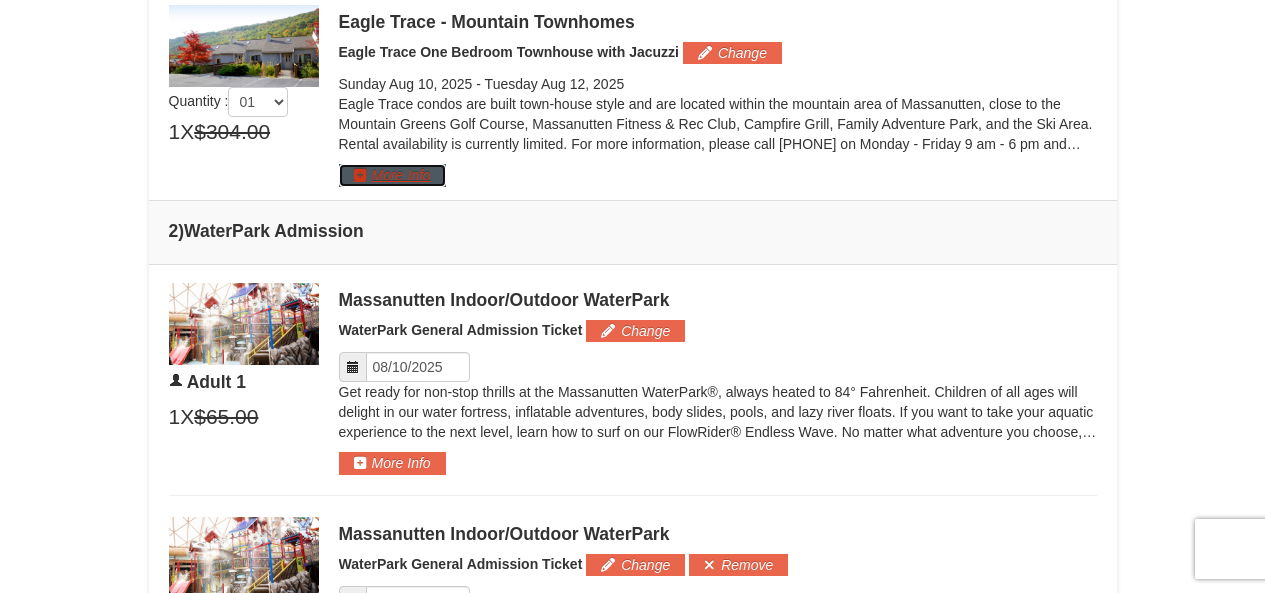click on "More Info" at bounding box center (392, 175) 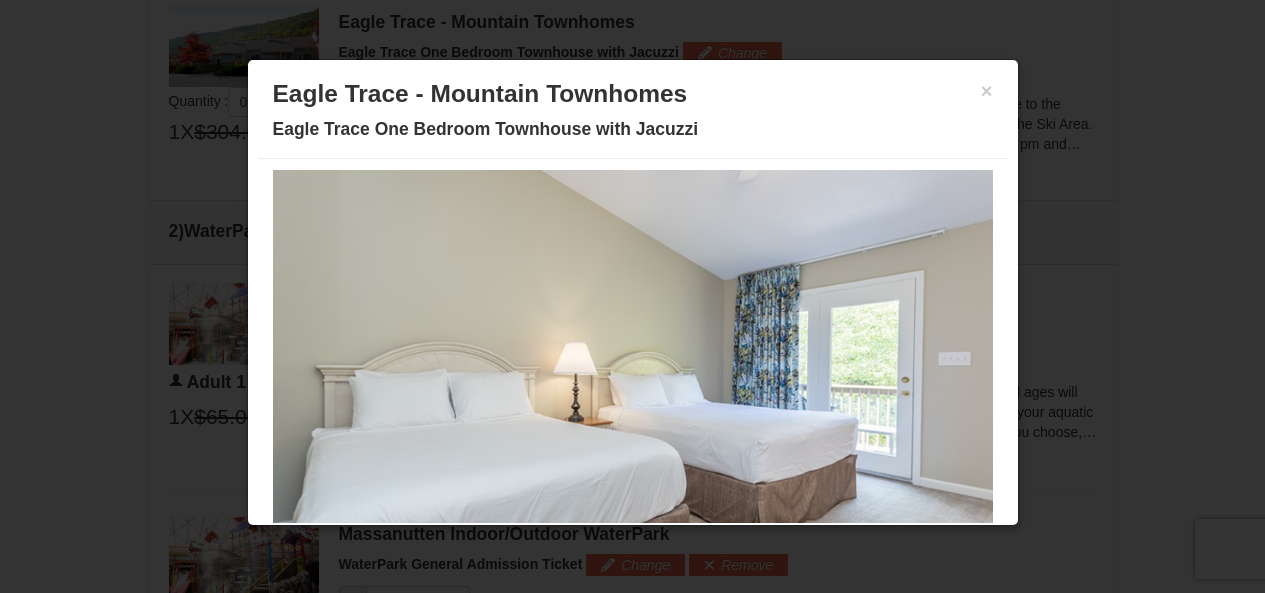 scroll, scrollTop: 139, scrollLeft: 0, axis: vertical 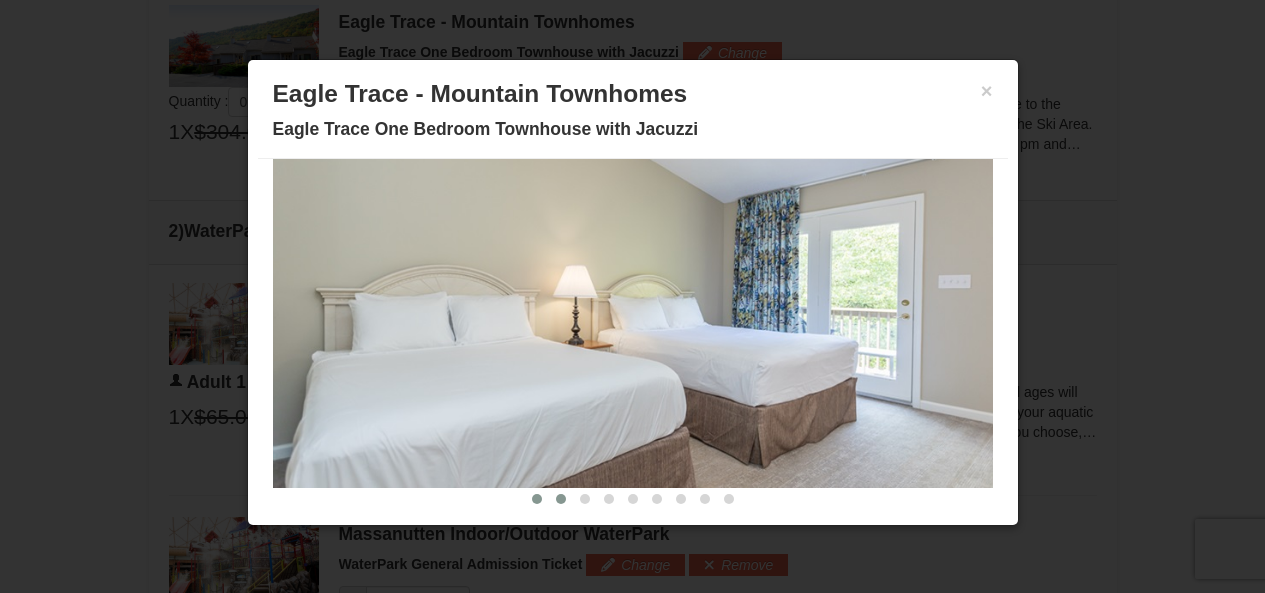 click at bounding box center (561, 499) 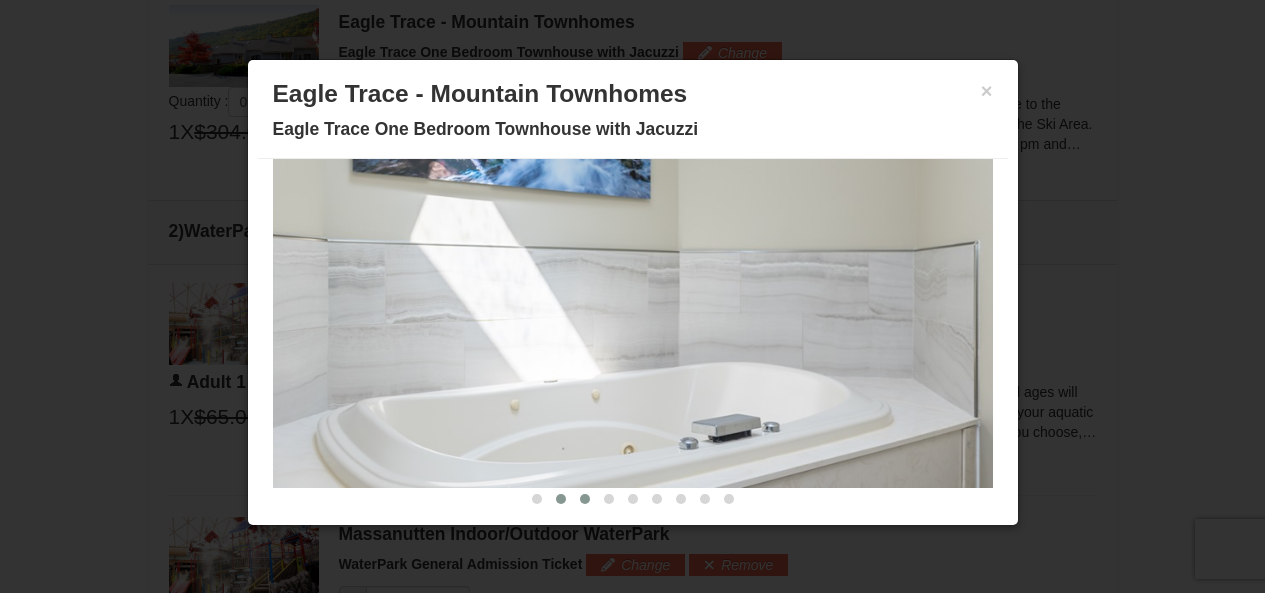 click at bounding box center [585, 499] 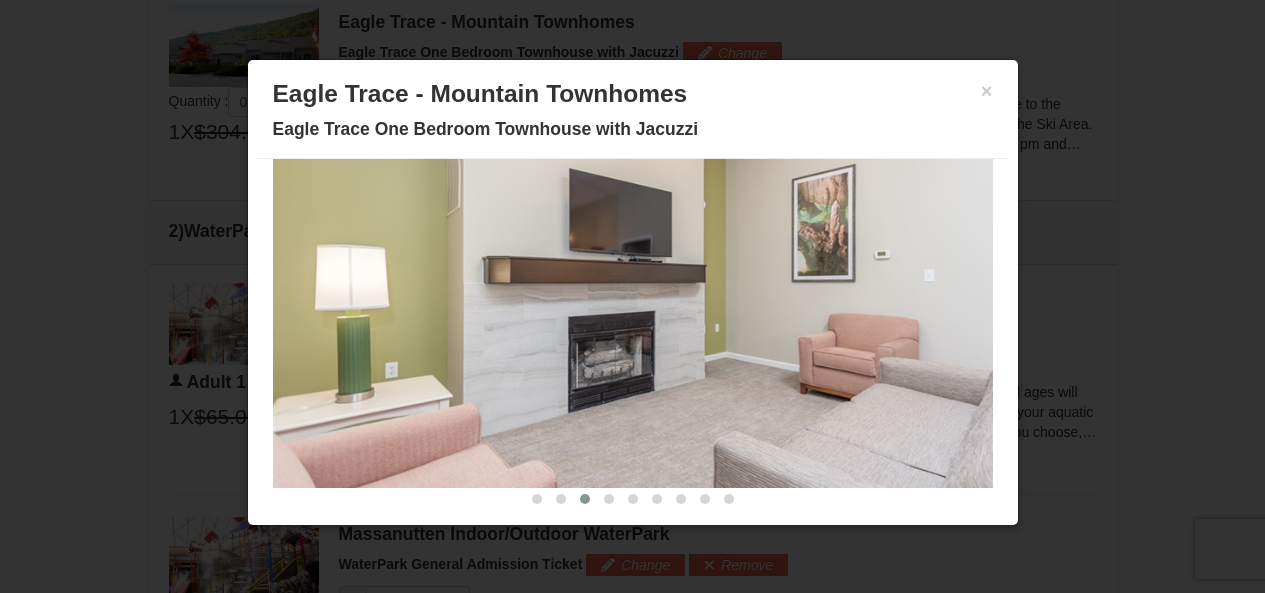 click at bounding box center (585, 499) 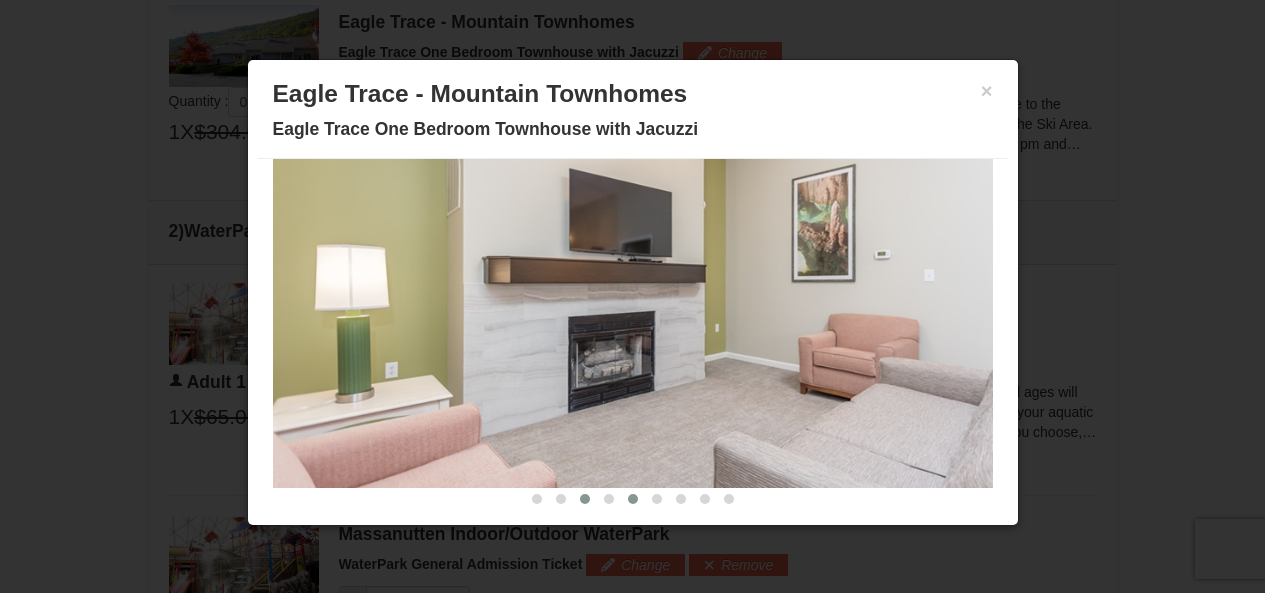 click at bounding box center [633, 499] 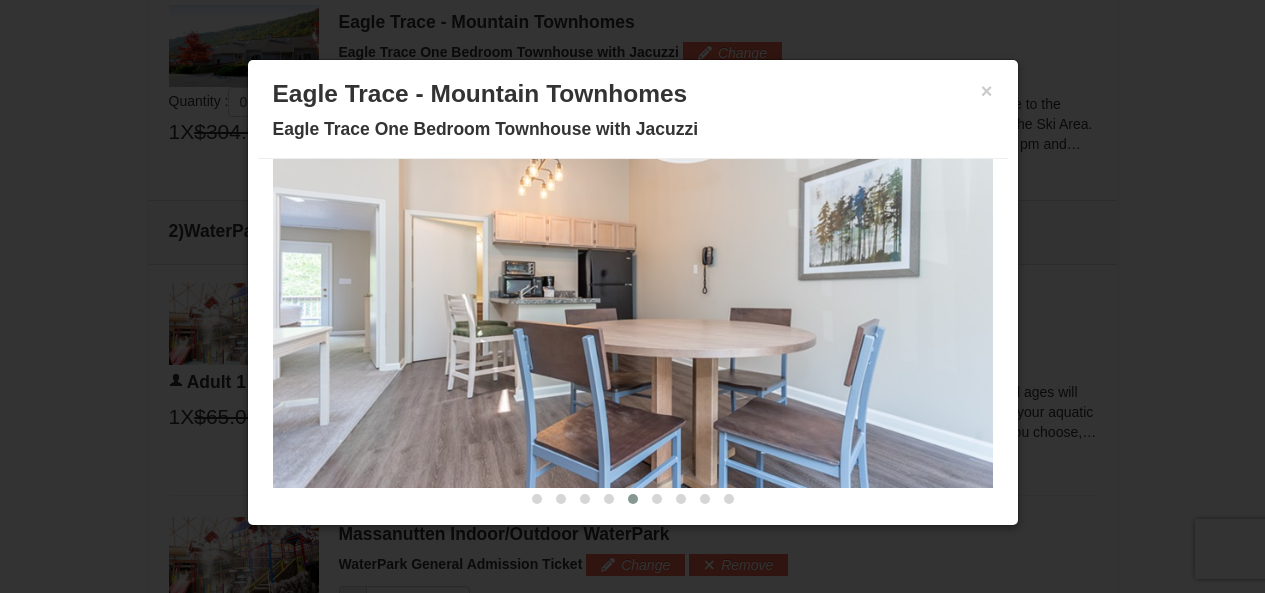 click at bounding box center (633, 499) 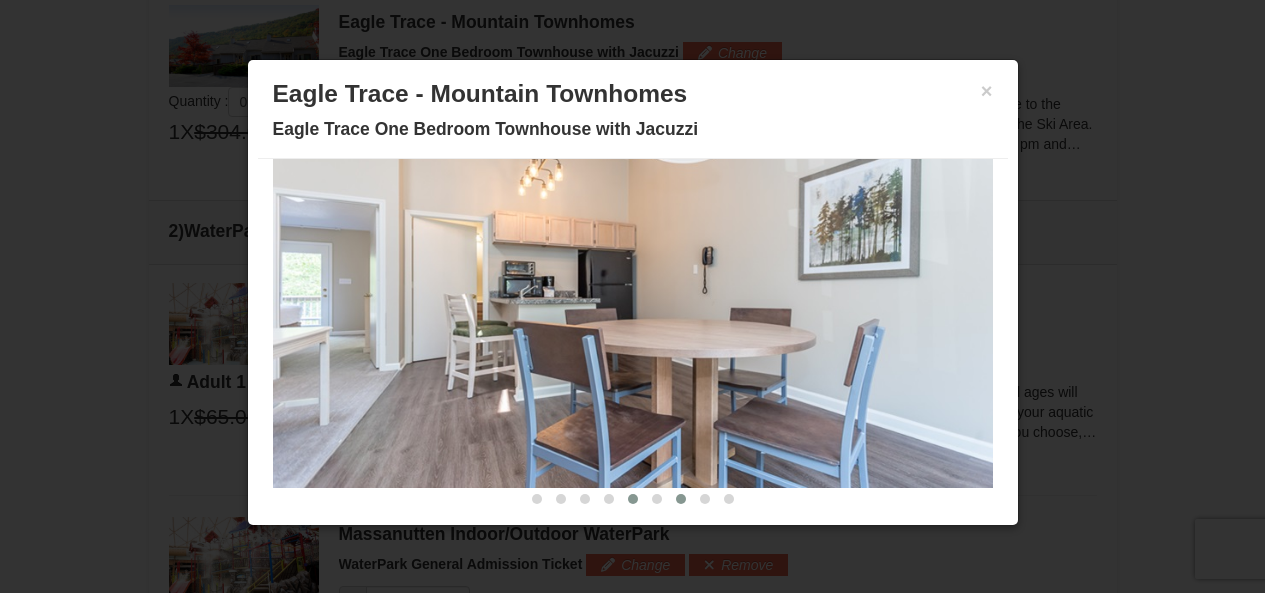 click at bounding box center (681, 499) 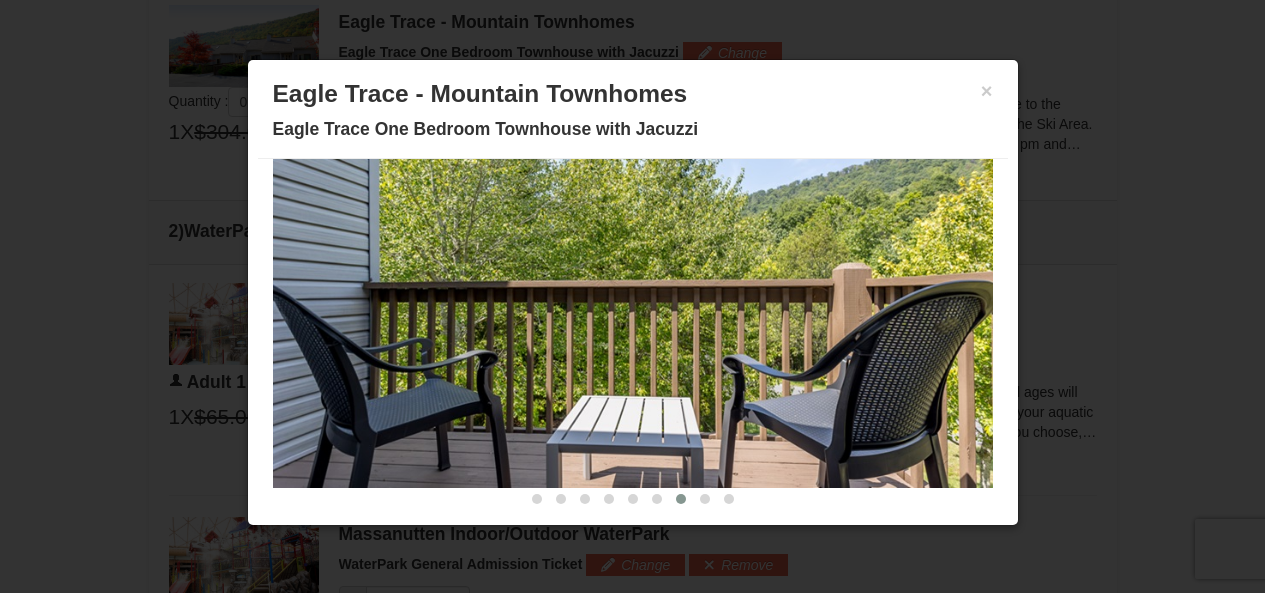 click at bounding box center (633, 290) 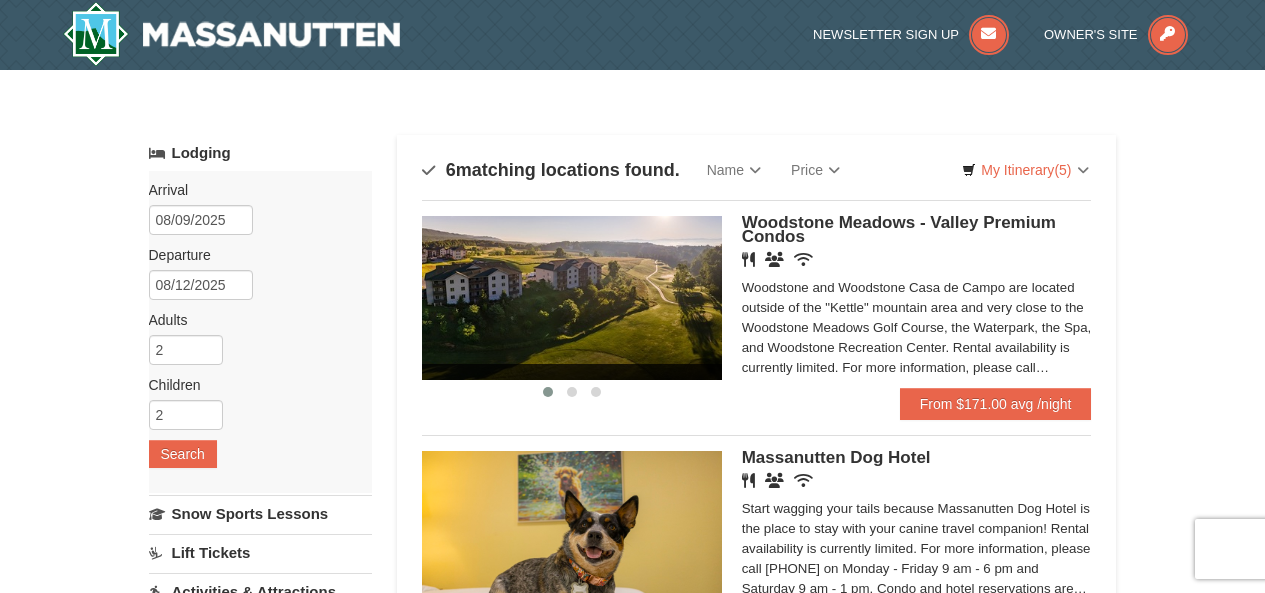 scroll, scrollTop: 0, scrollLeft: 0, axis: both 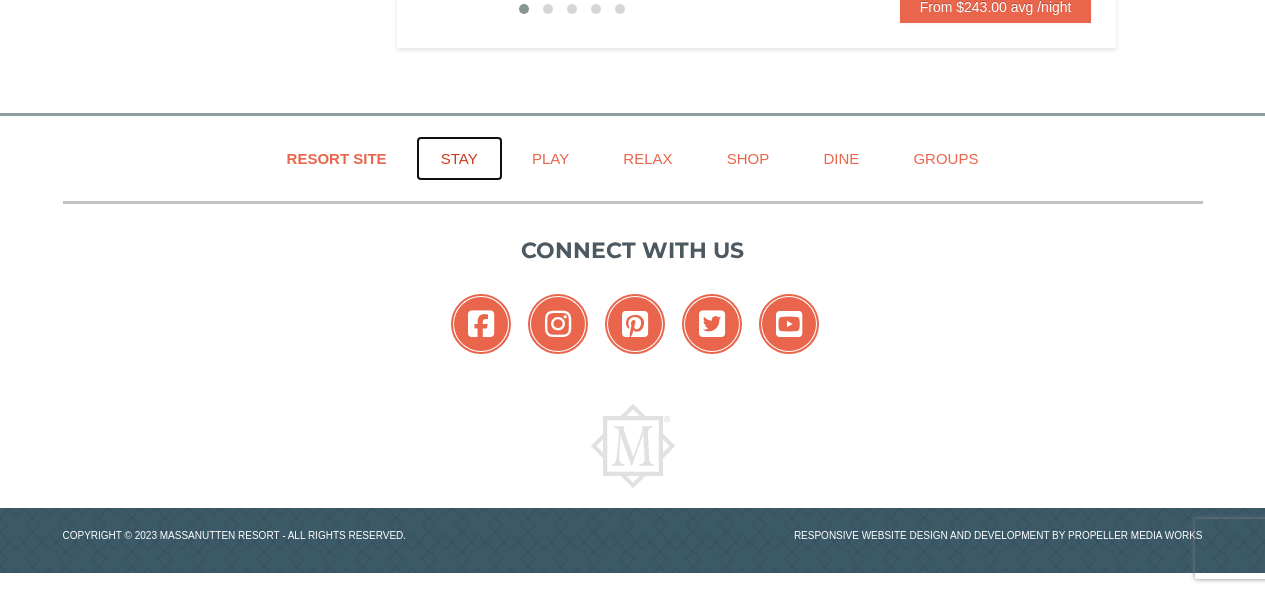 click on "Stay" at bounding box center [459, 158] 